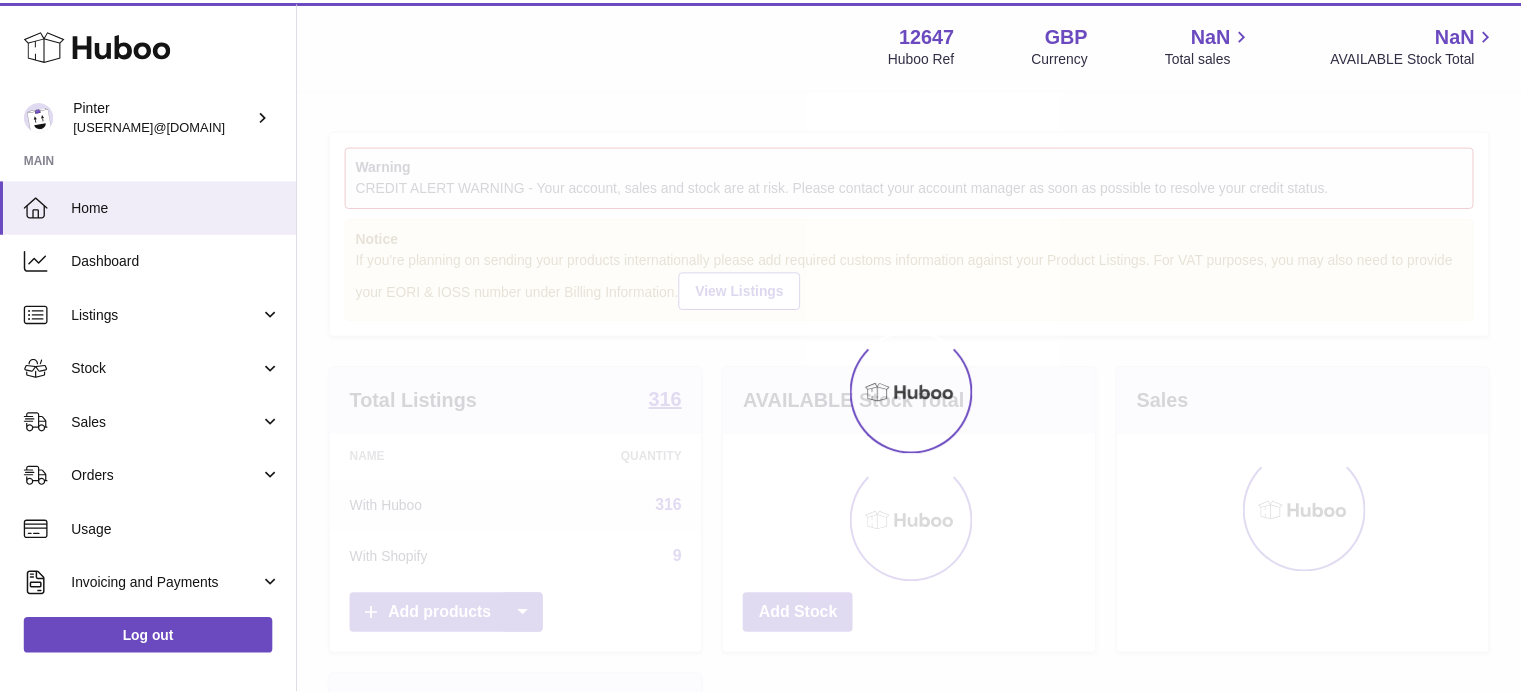 scroll, scrollTop: 0, scrollLeft: 0, axis: both 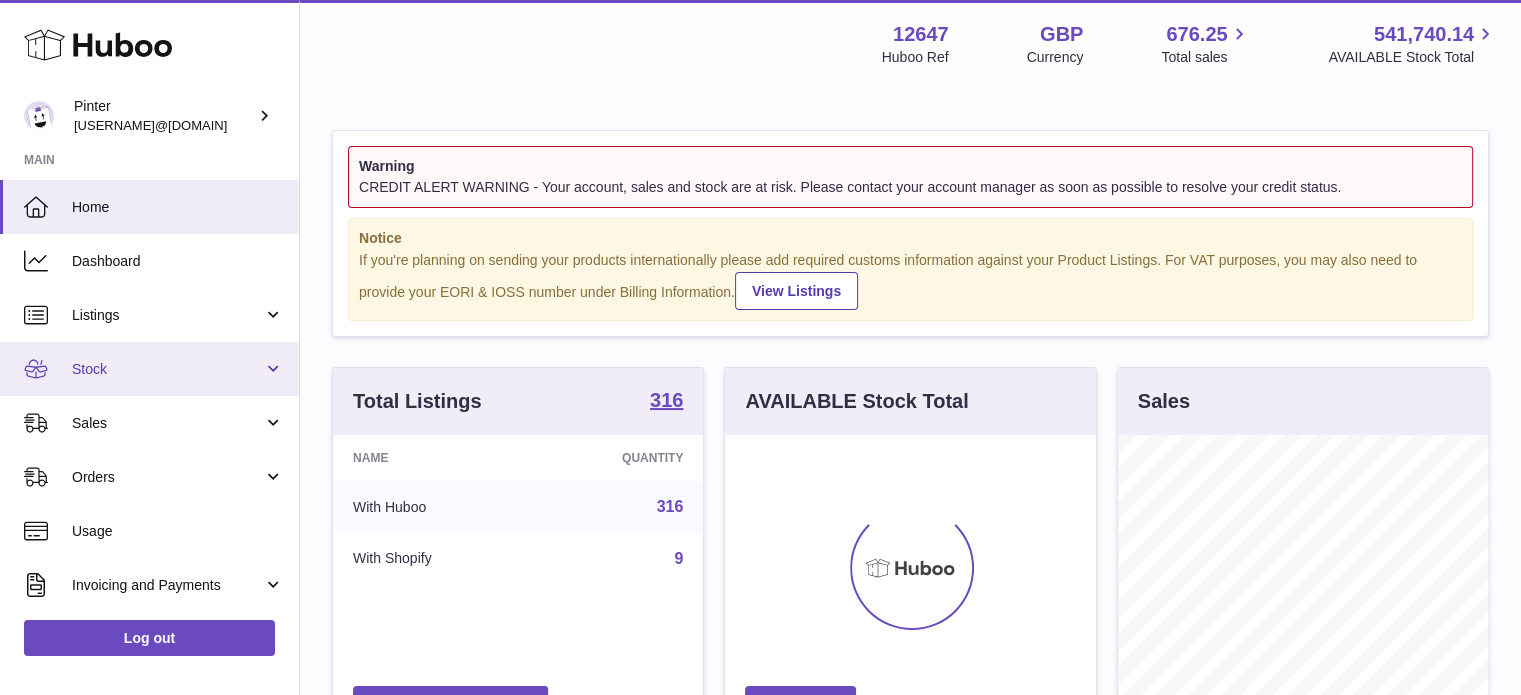 click on "Stock" at bounding box center (149, 369) 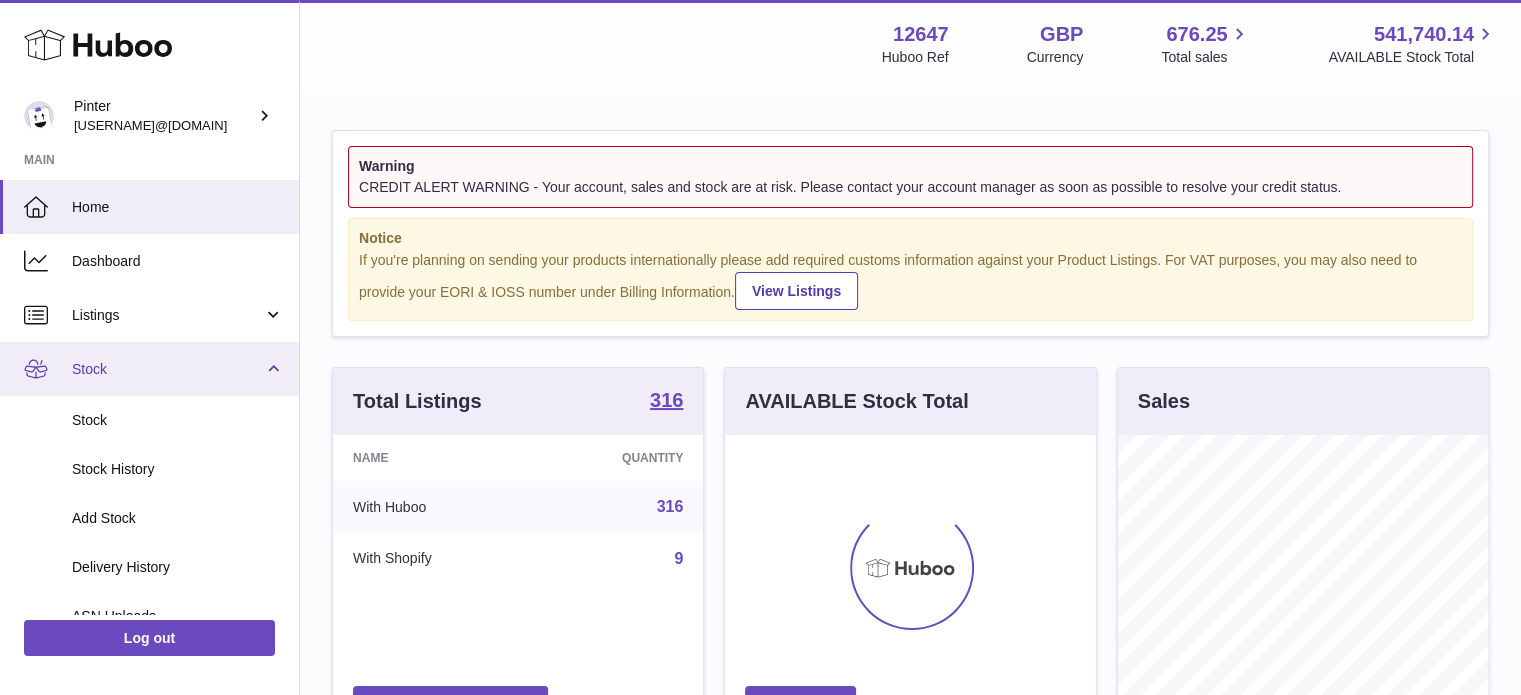 click on "Stock" at bounding box center [167, 369] 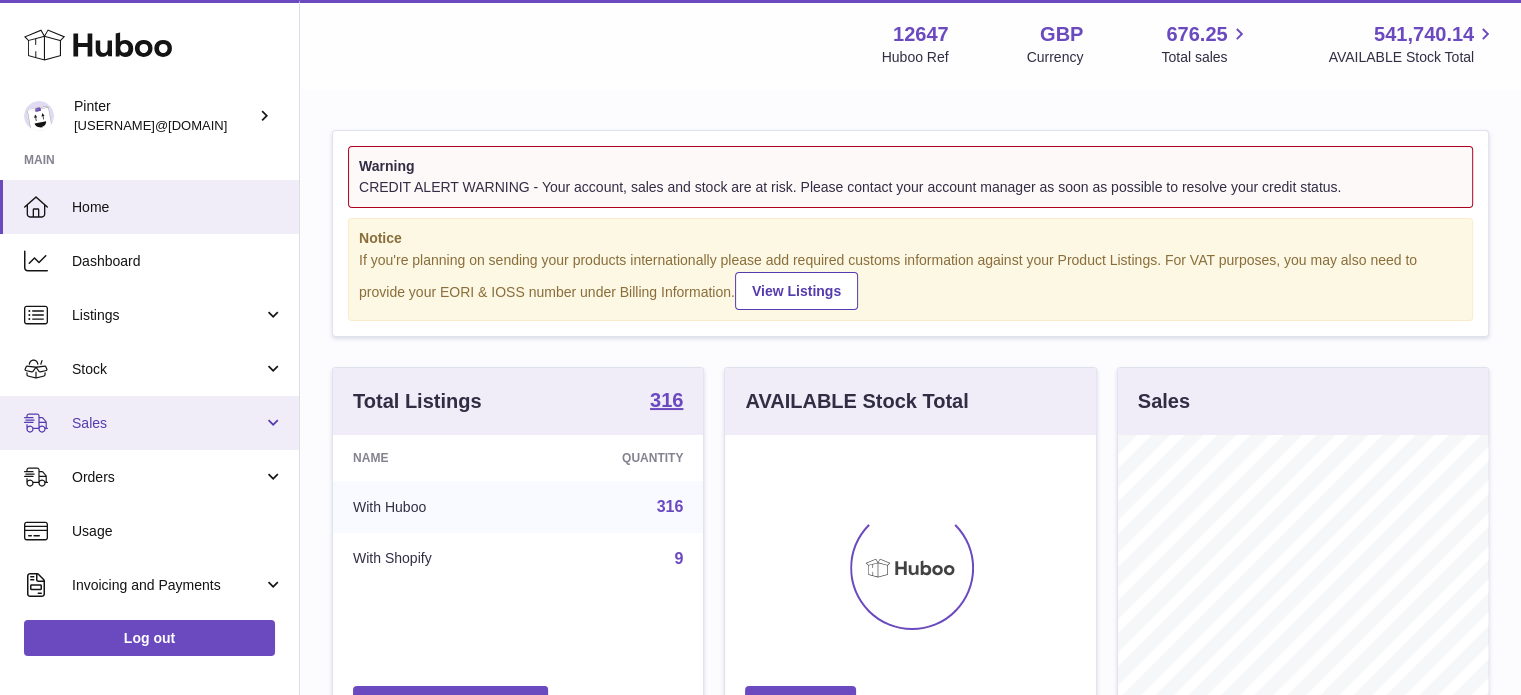 click on "Sales" at bounding box center [167, 423] 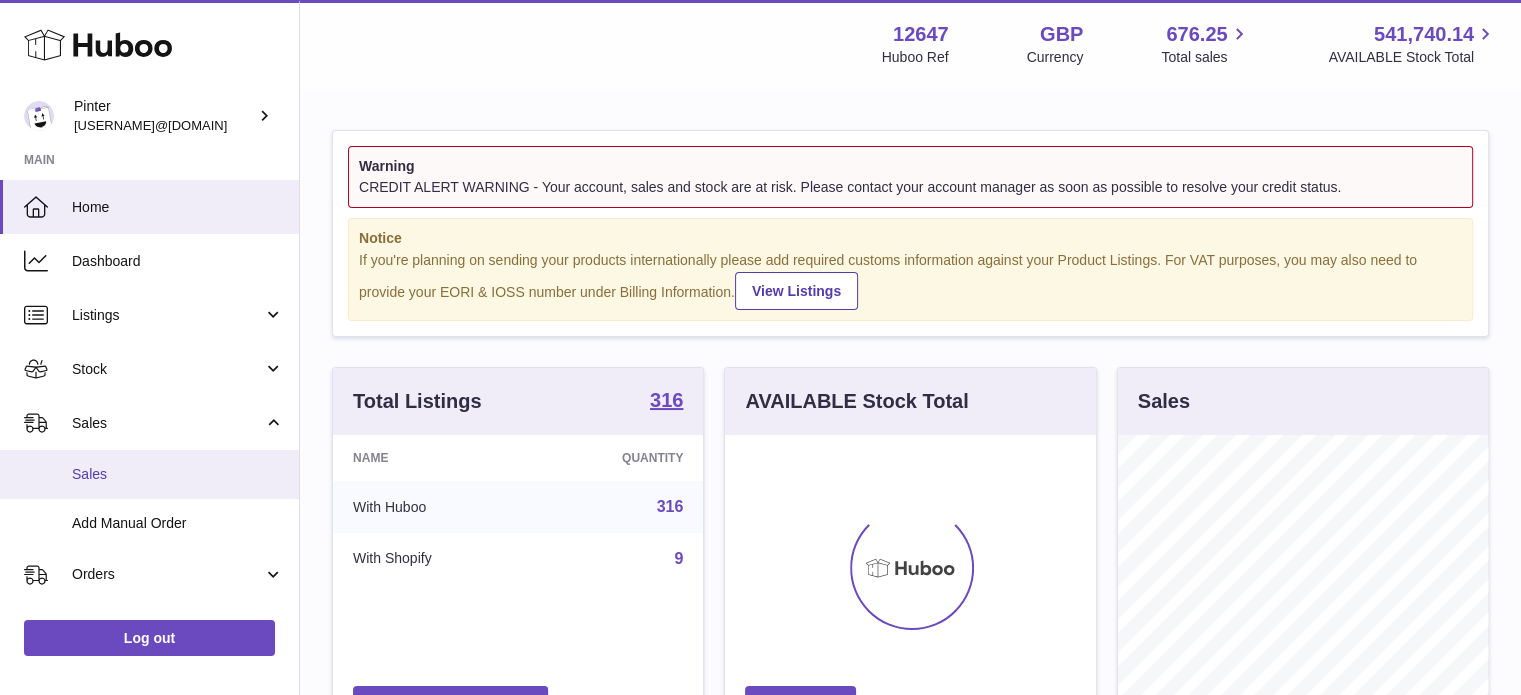 click on "Sales" at bounding box center (178, 474) 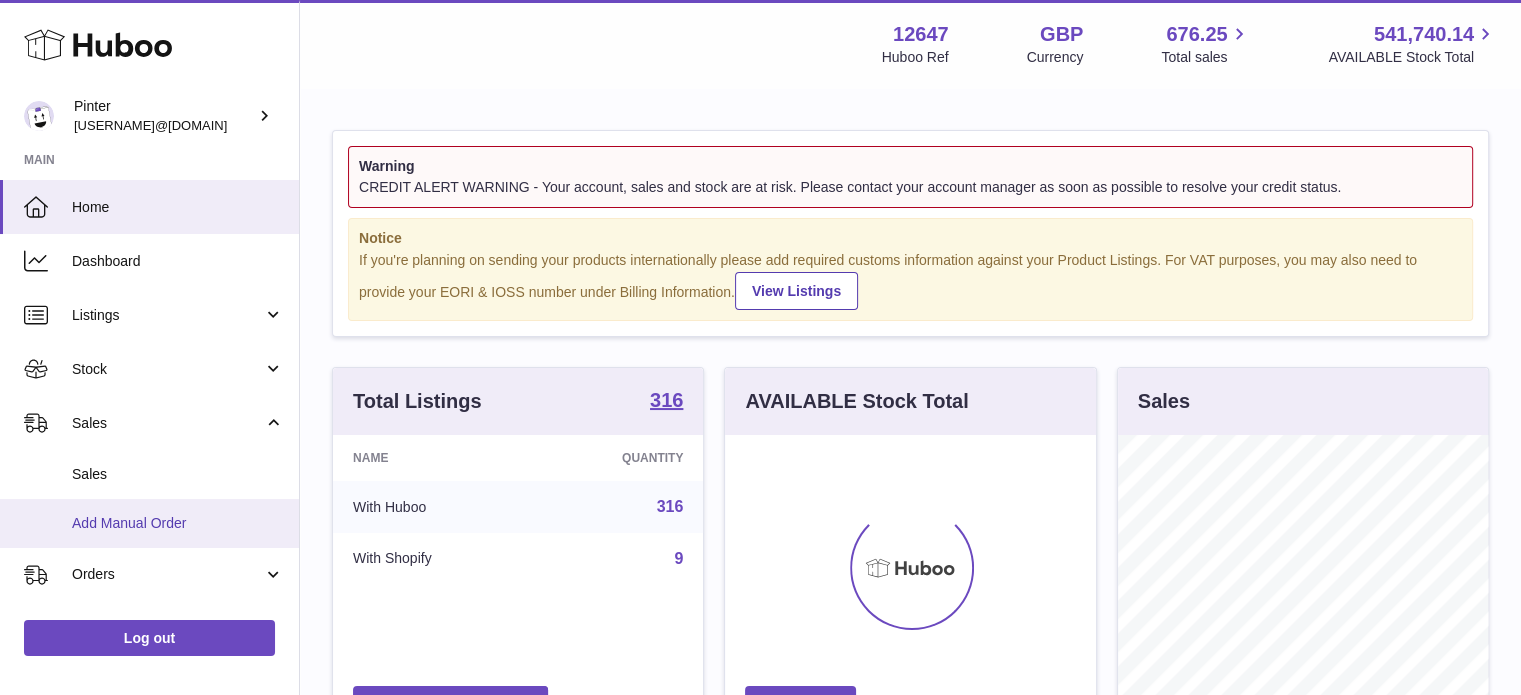 click on "Add Manual Order" at bounding box center [178, 523] 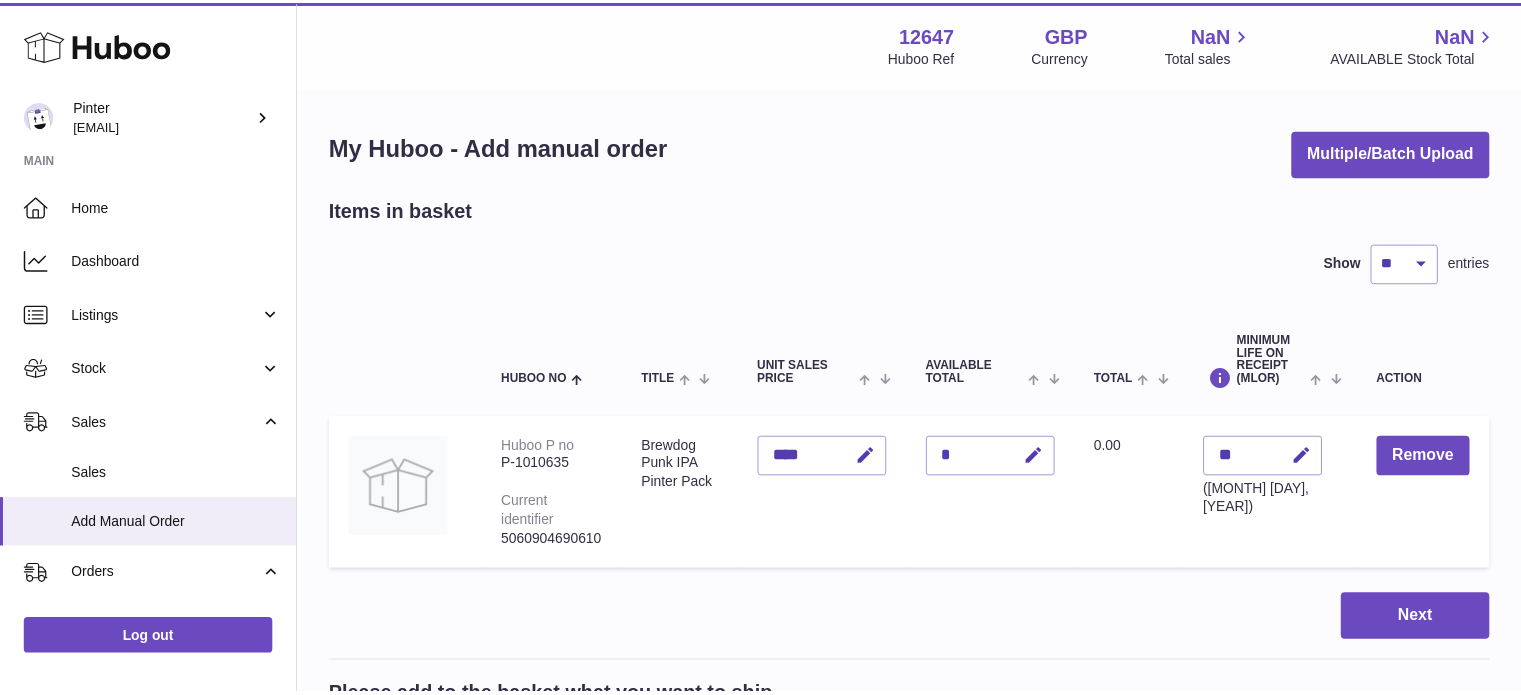scroll, scrollTop: 0, scrollLeft: 0, axis: both 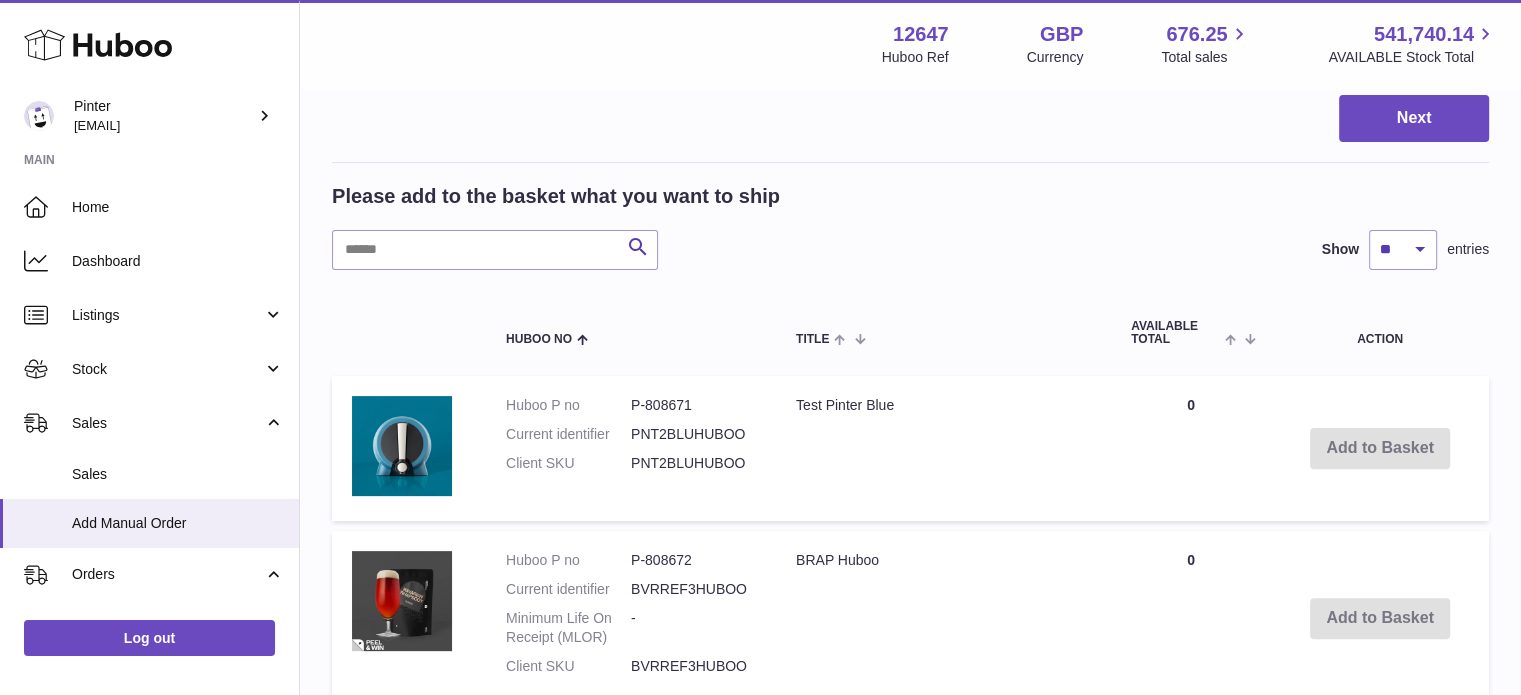 click on "Please add to the basket what you want to ship       Search
Show
** ** ** ***
entries" at bounding box center [910, 226] 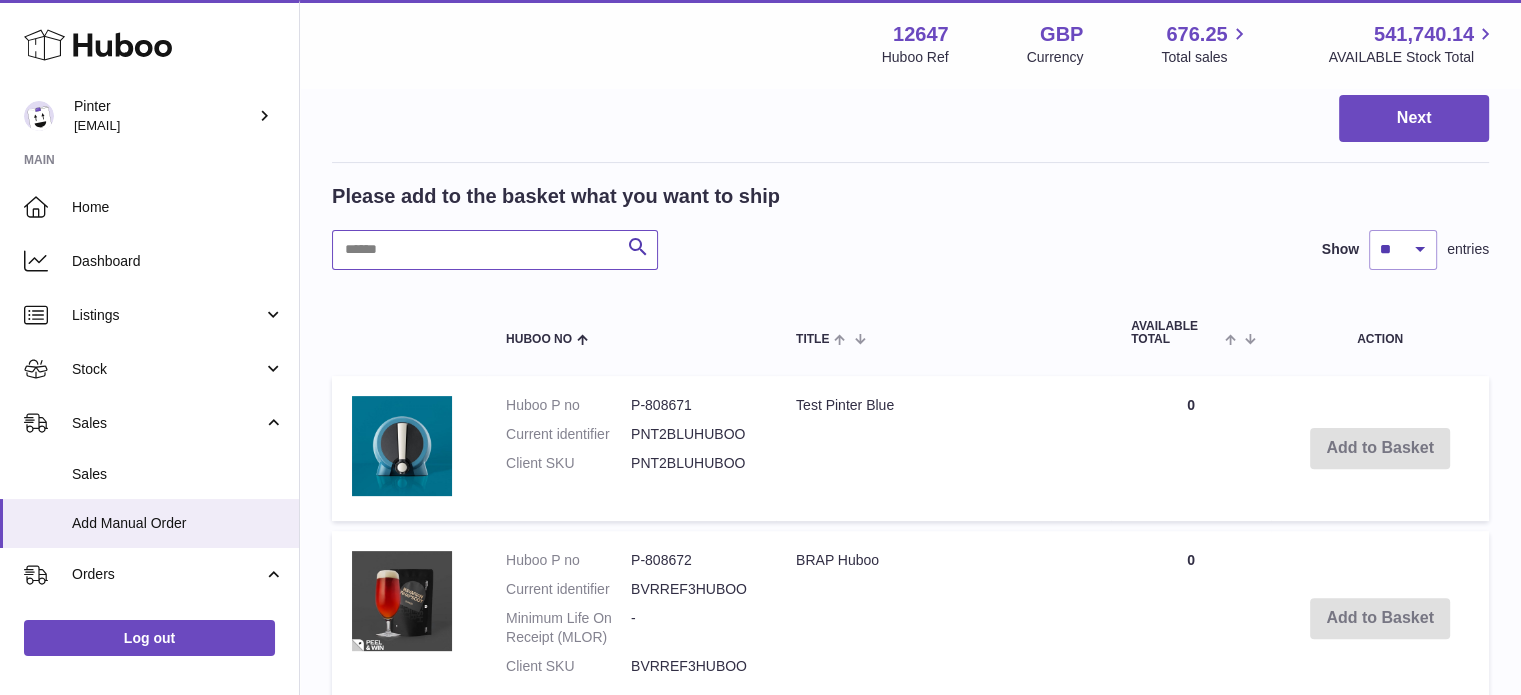 click at bounding box center (495, 250) 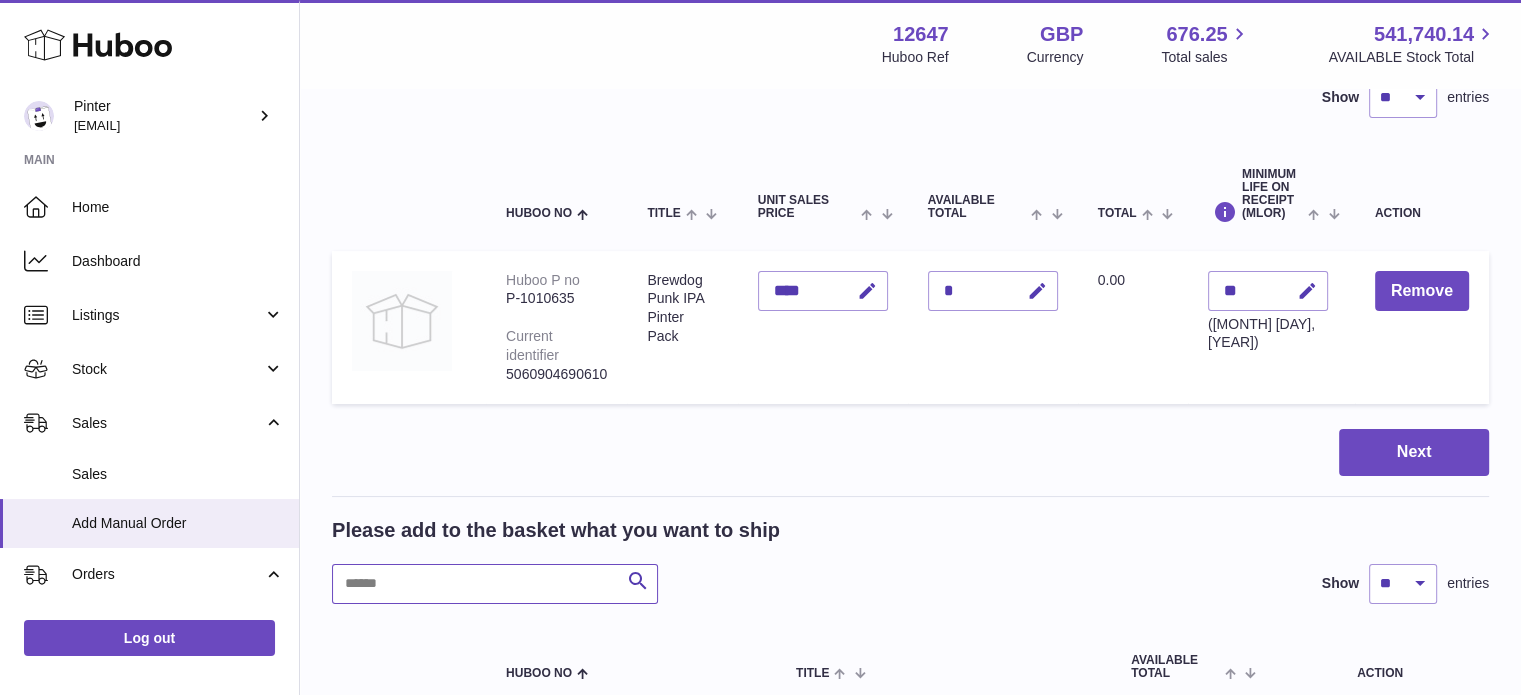 scroll, scrollTop: 0, scrollLeft: 0, axis: both 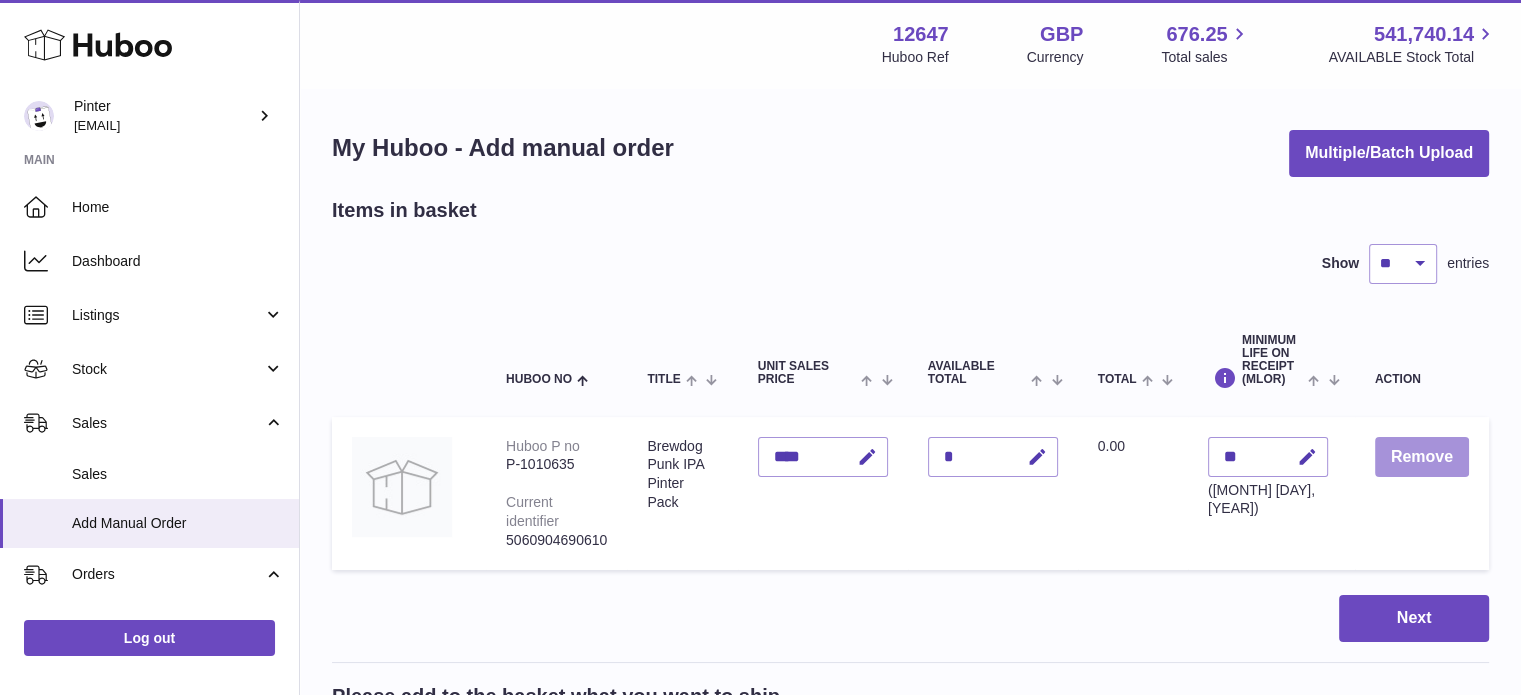 click on "Remove" at bounding box center [1422, 457] 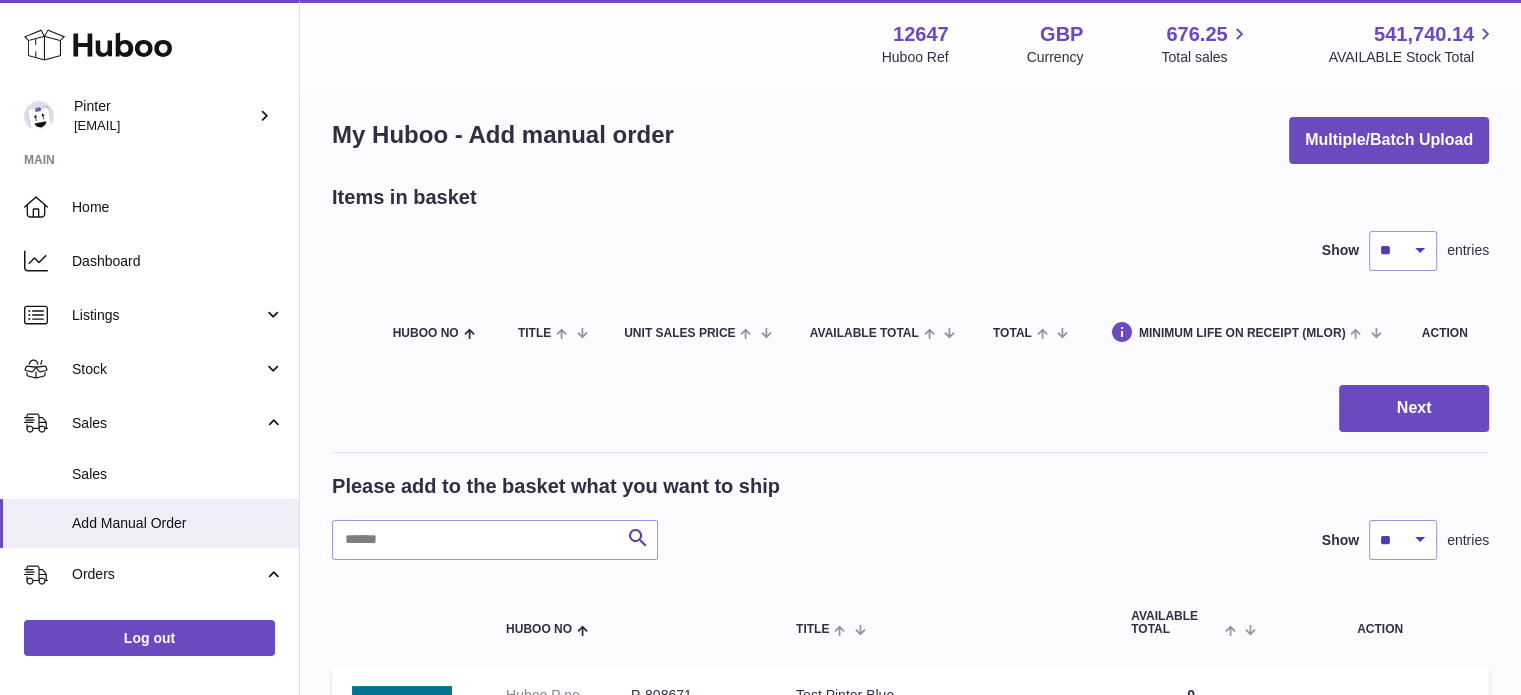 scroll, scrollTop: 200, scrollLeft: 0, axis: vertical 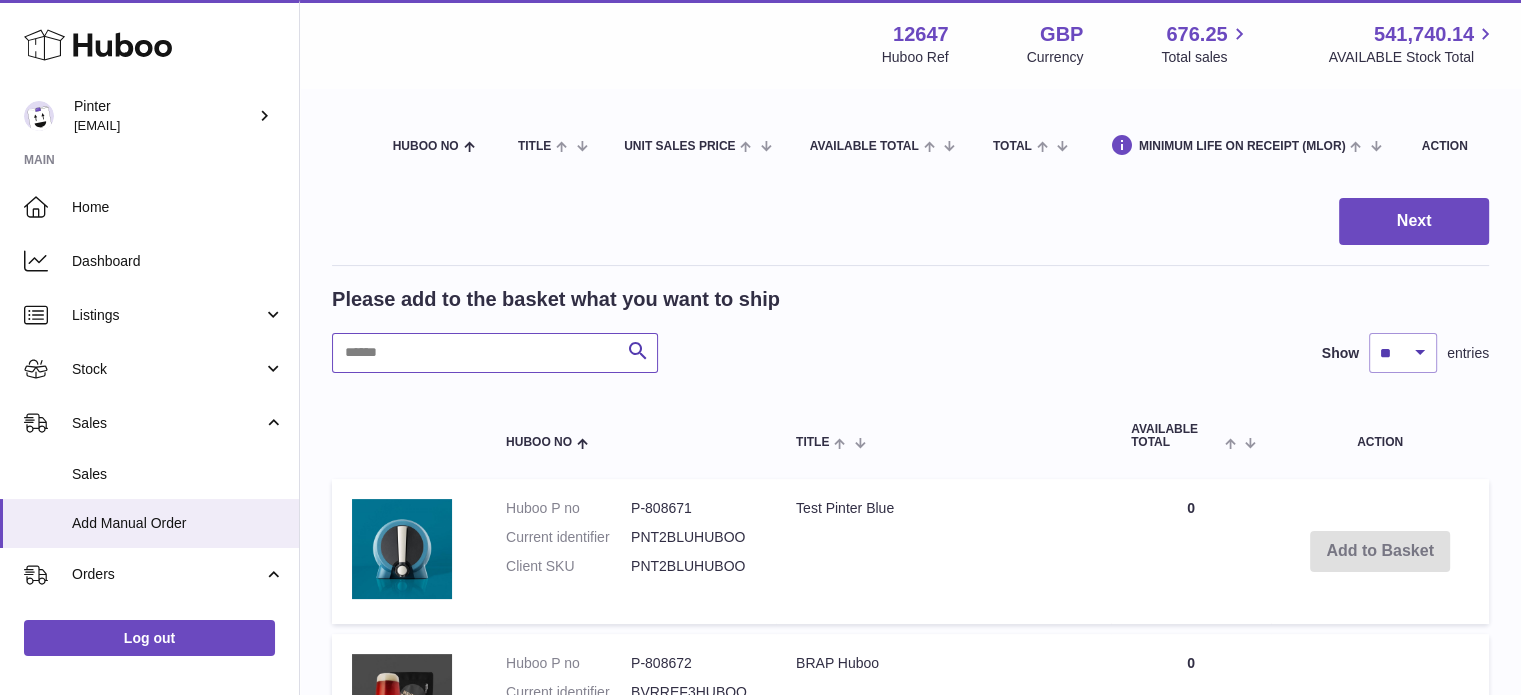 click at bounding box center [495, 353] 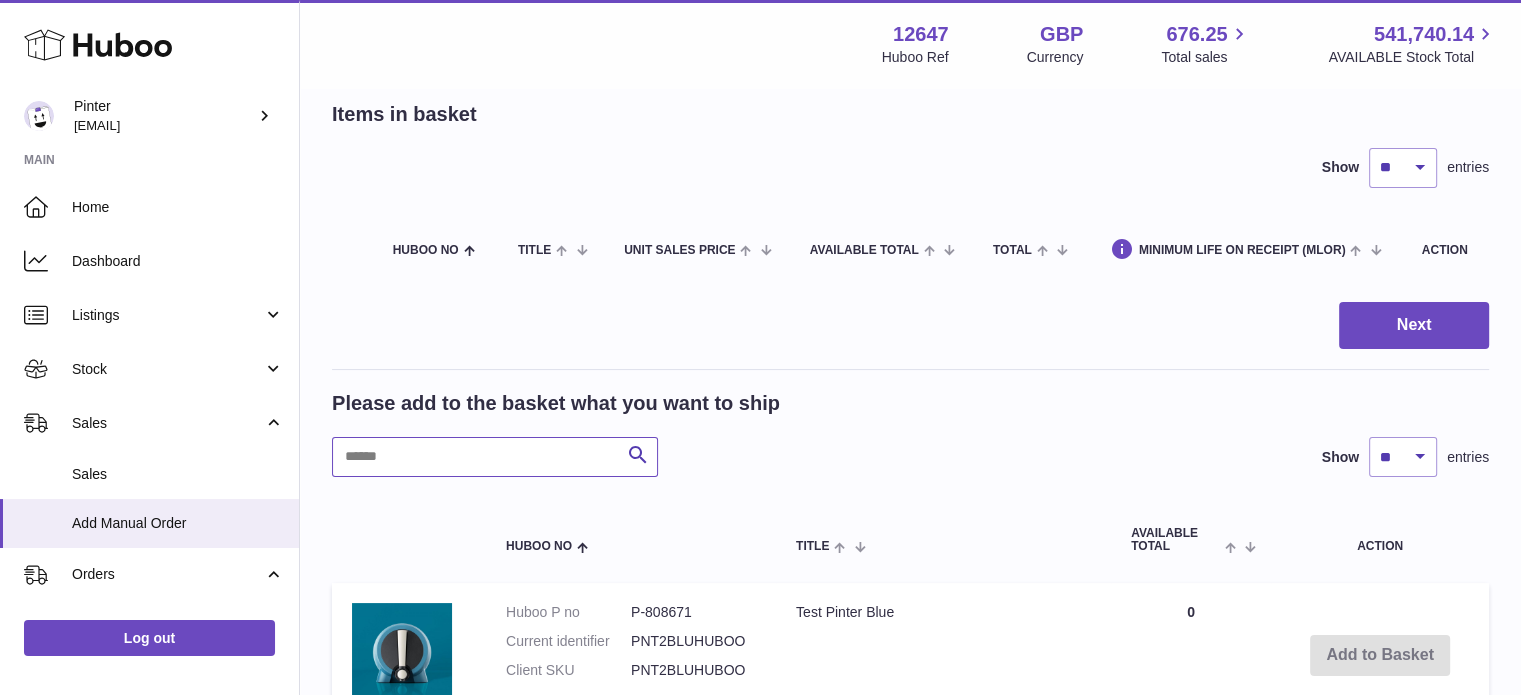 scroll, scrollTop: 0, scrollLeft: 0, axis: both 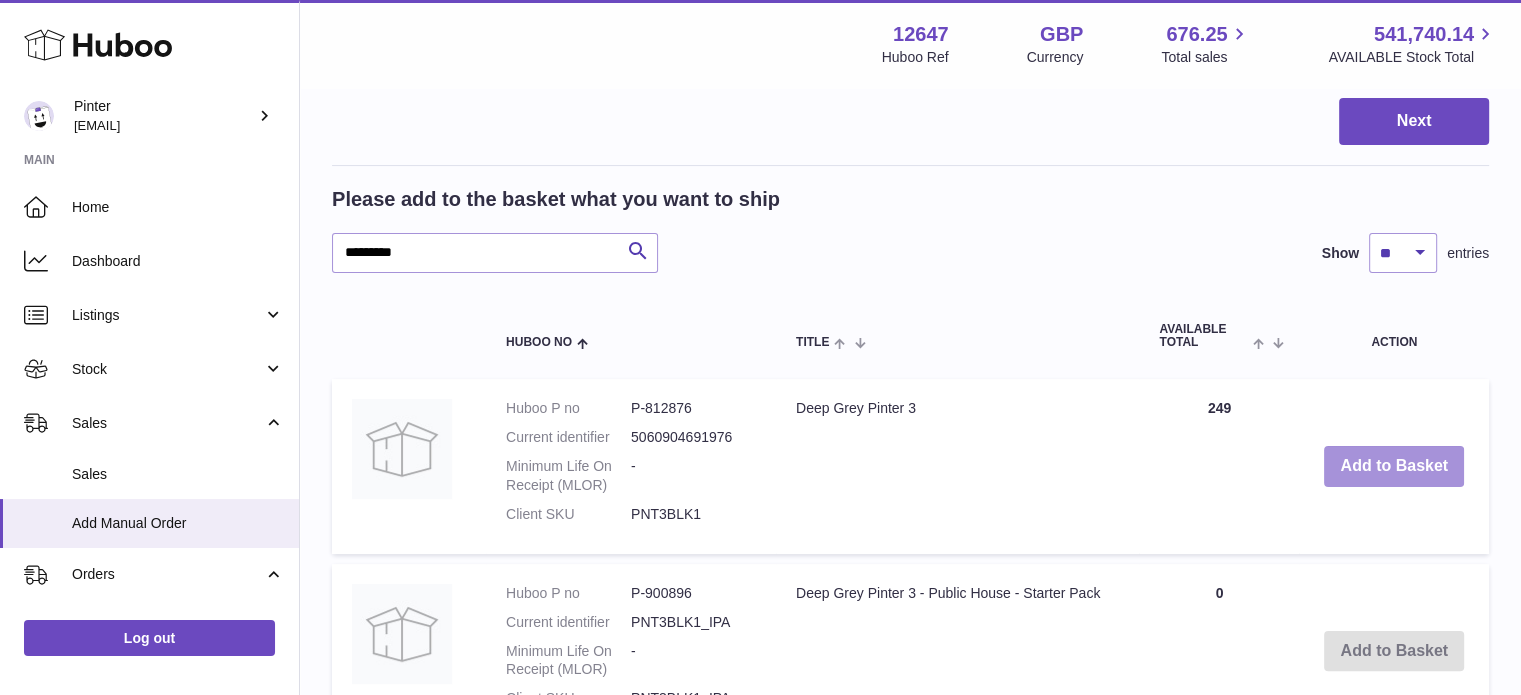 click on "Add to Basket" at bounding box center (1394, 466) 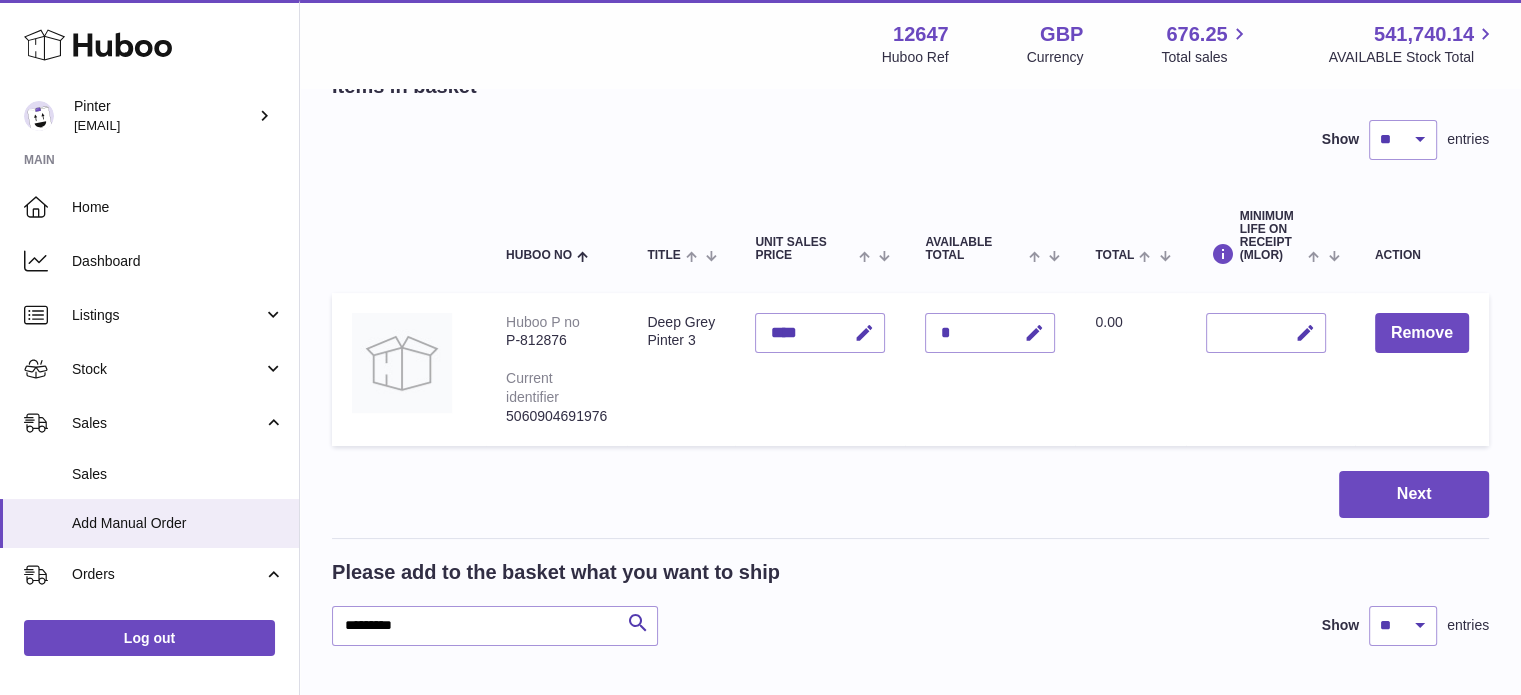 scroll, scrollTop: 200, scrollLeft: 0, axis: vertical 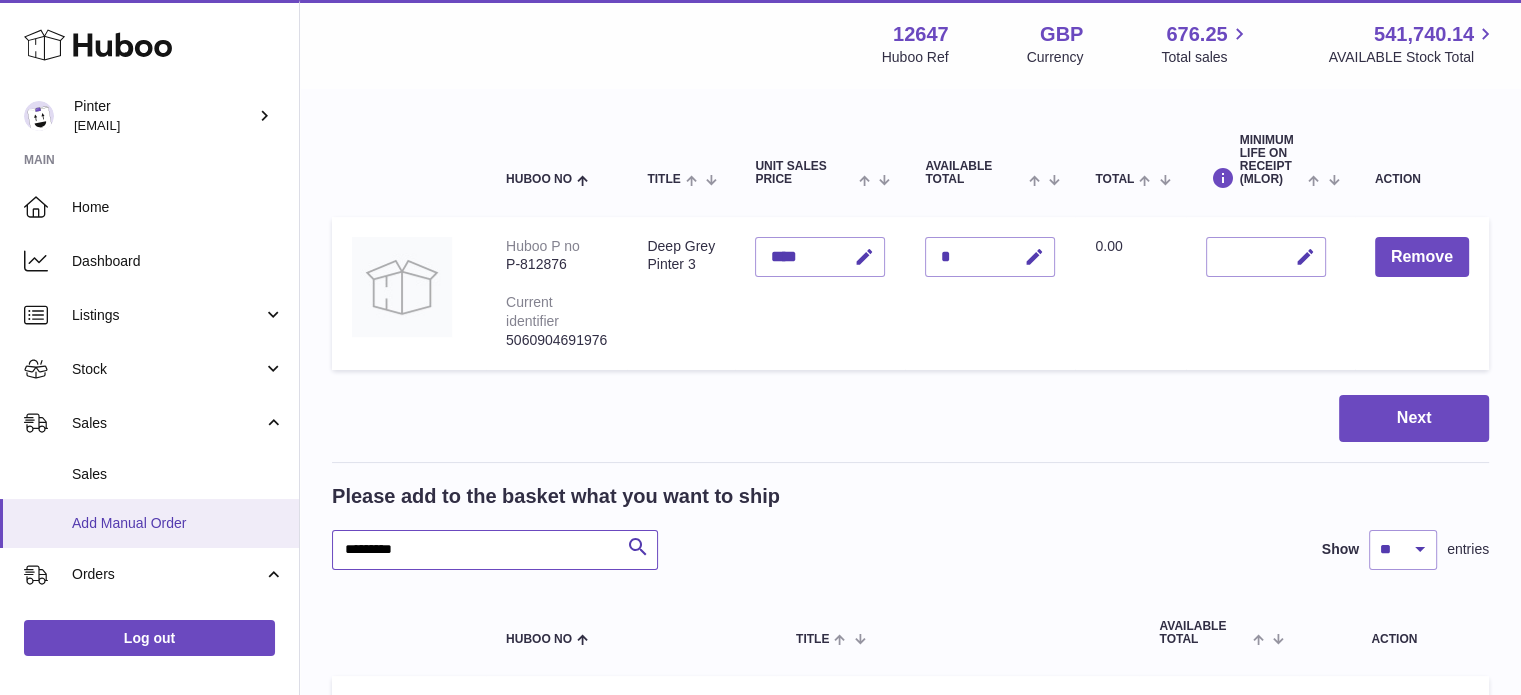 drag, startPoint x: 434, startPoint y: 534, endPoint x: 197, endPoint y: 539, distance: 237.05273 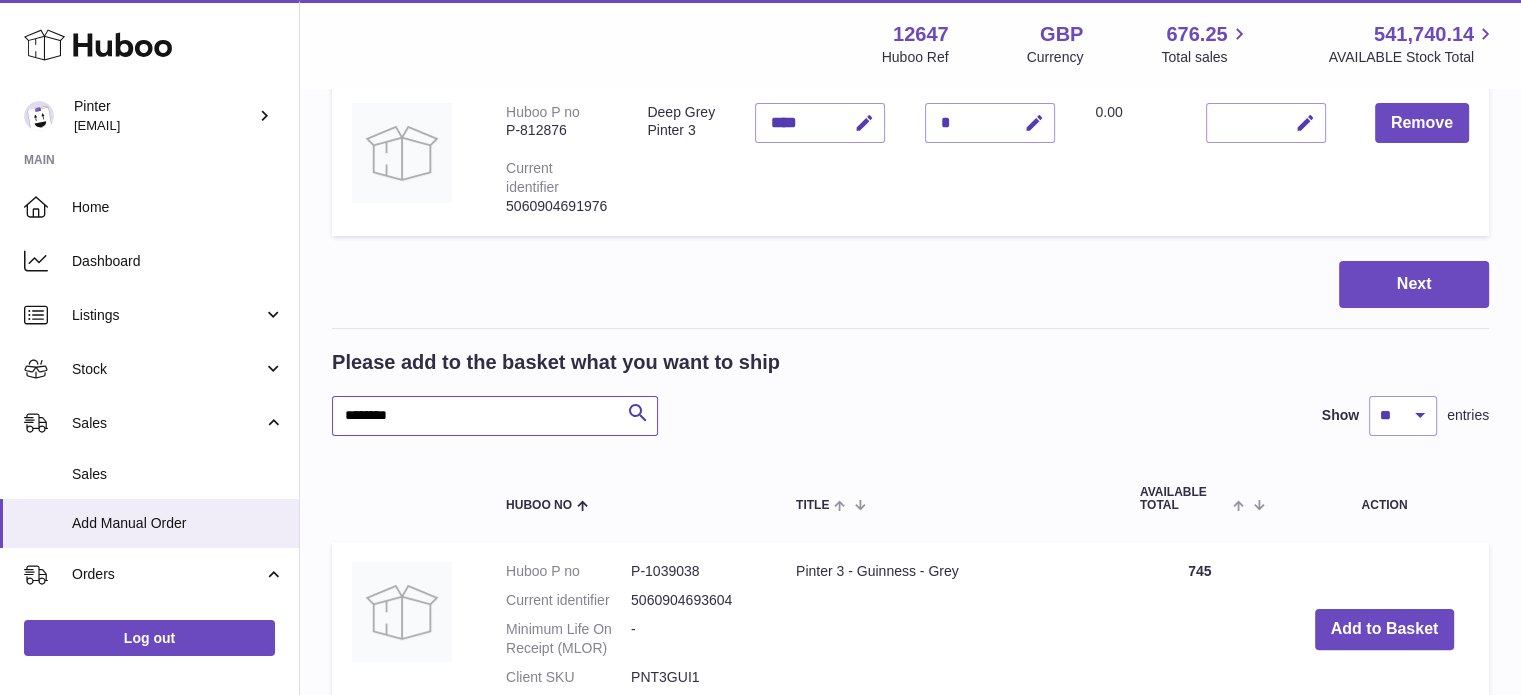 scroll, scrollTop: 600, scrollLeft: 0, axis: vertical 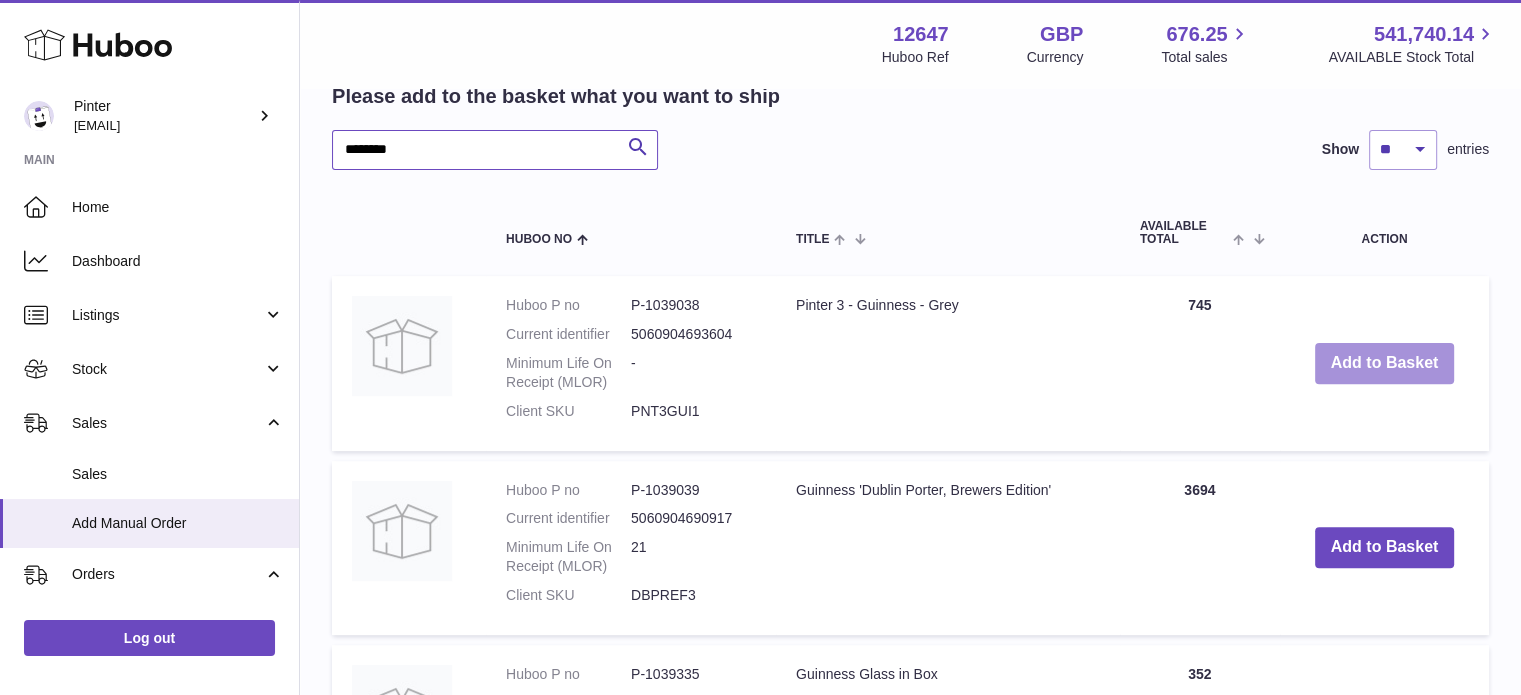 type on "********" 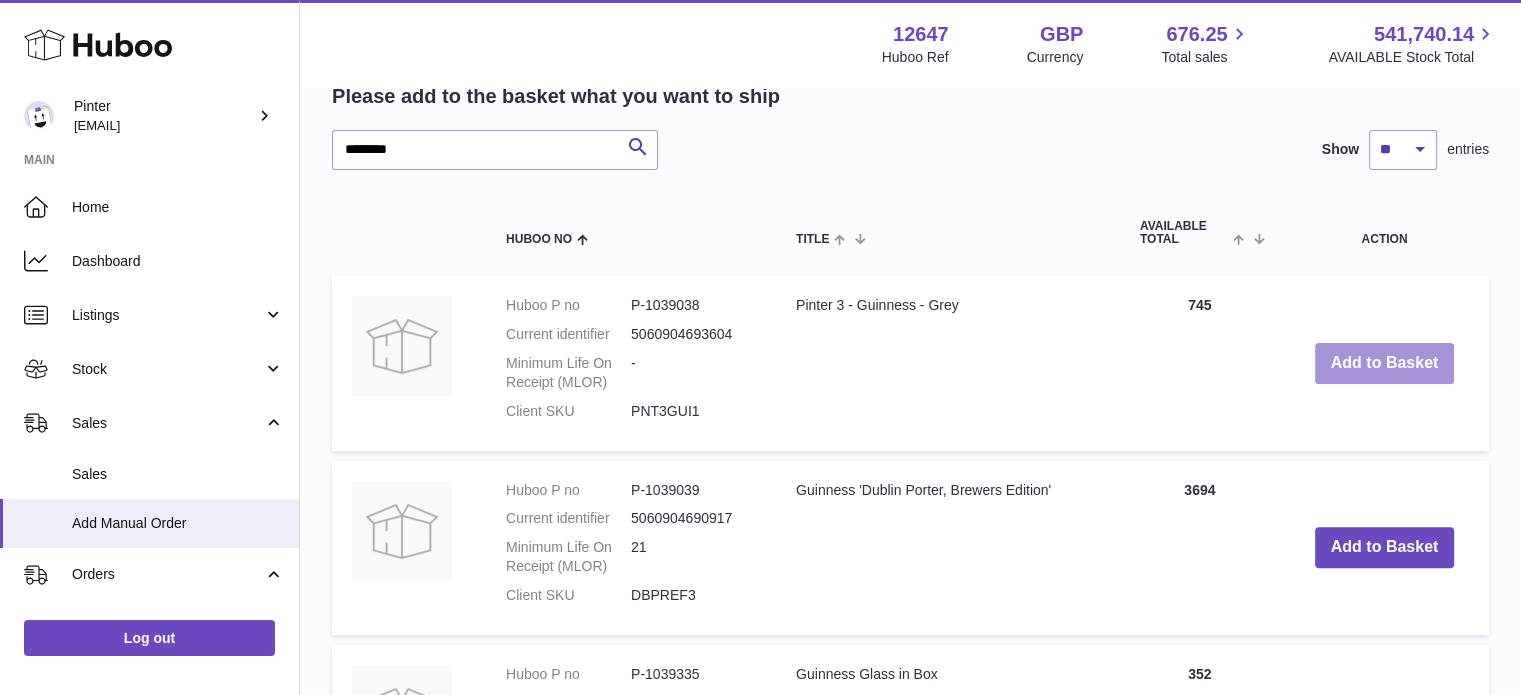 click on "Add to Basket" at bounding box center (1385, 363) 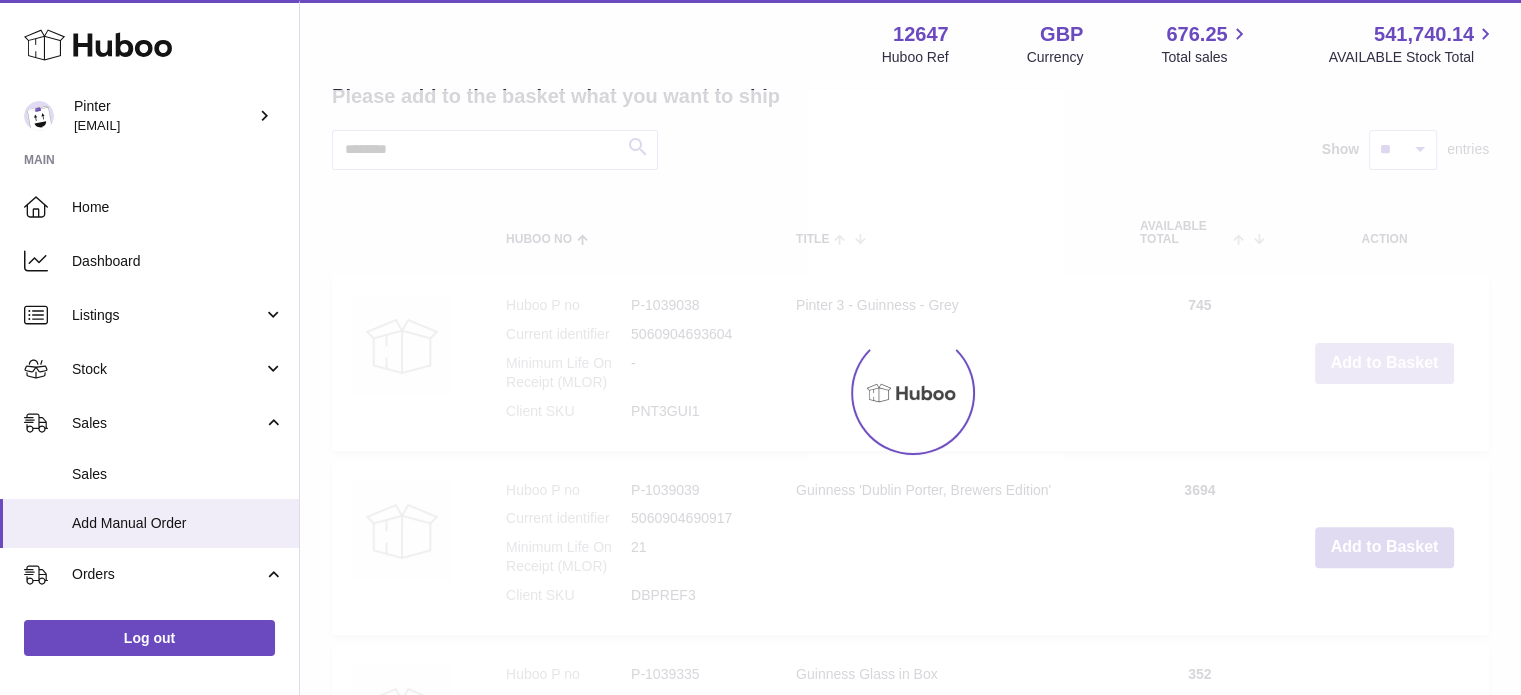 scroll, scrollTop: 762, scrollLeft: 0, axis: vertical 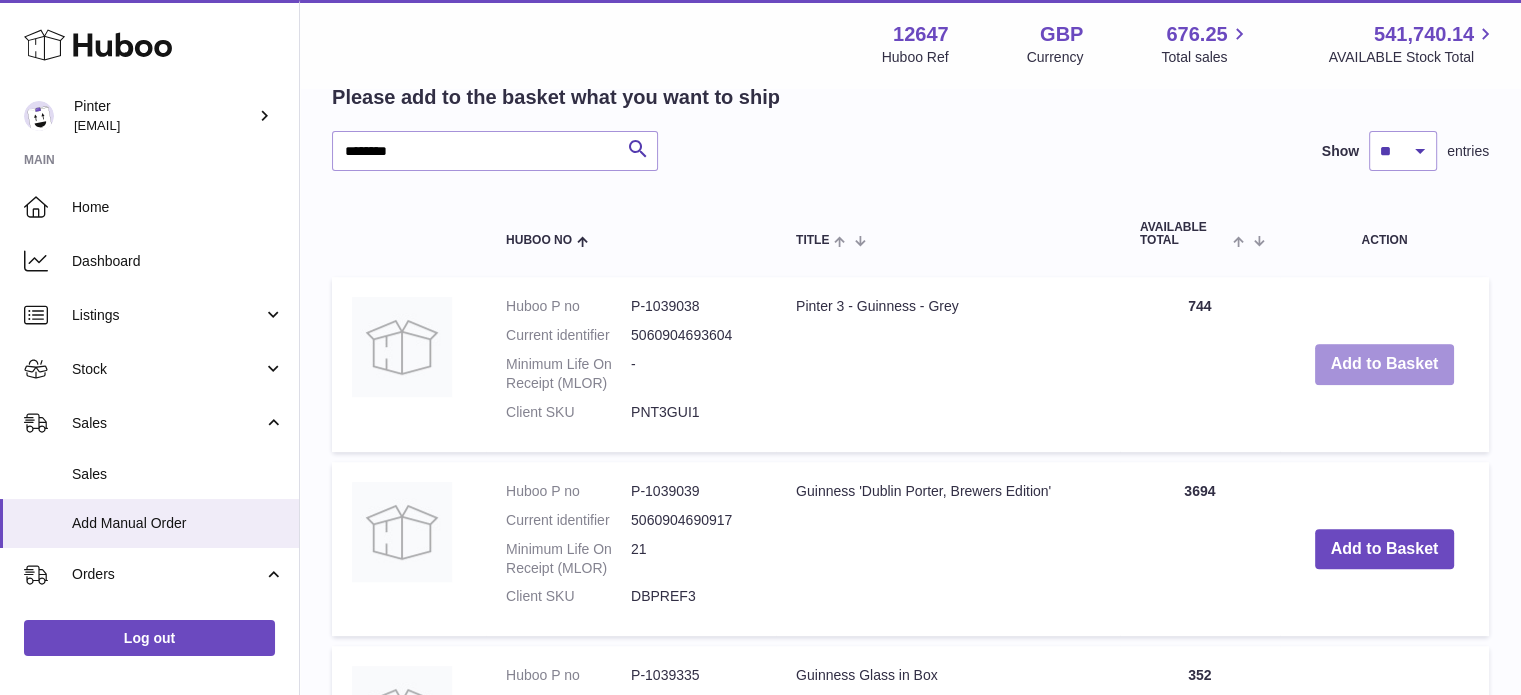click on "Add to Basket" at bounding box center [1385, 364] 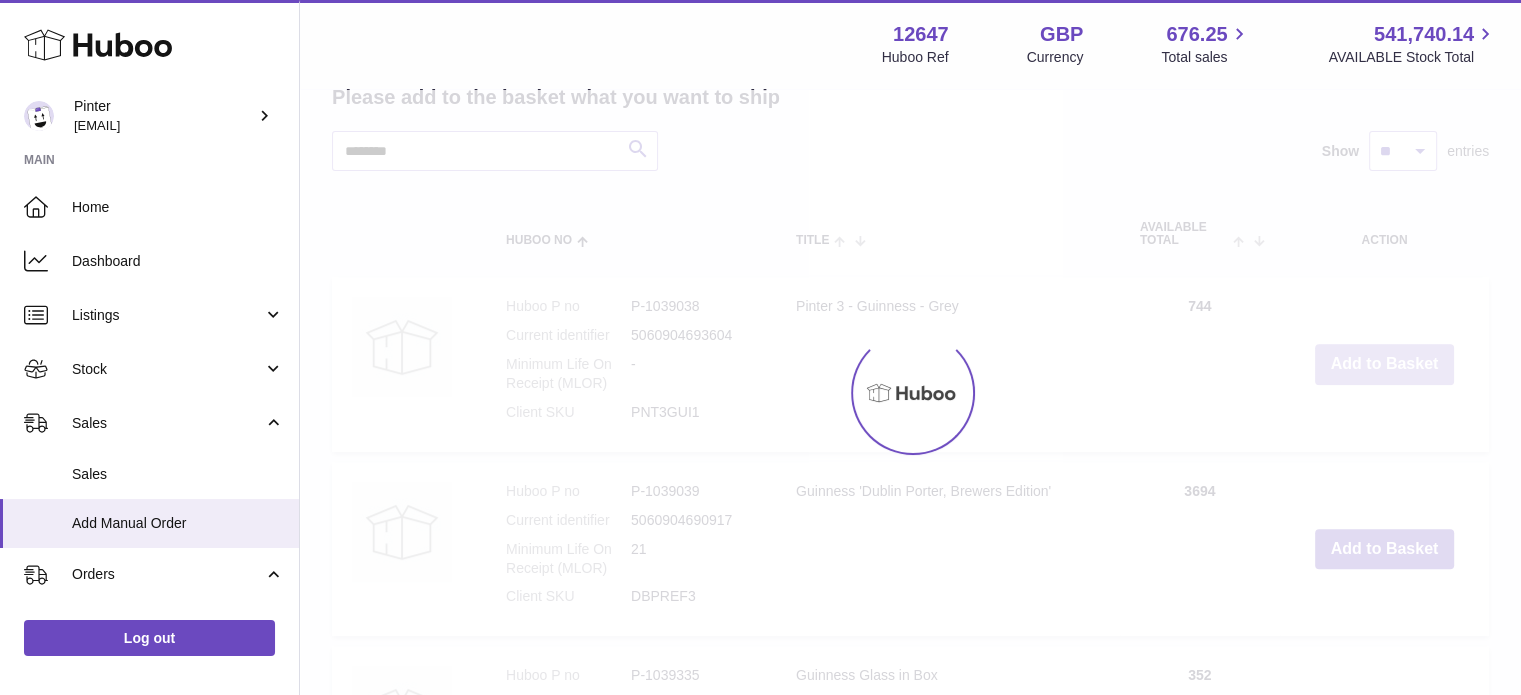 type on "*" 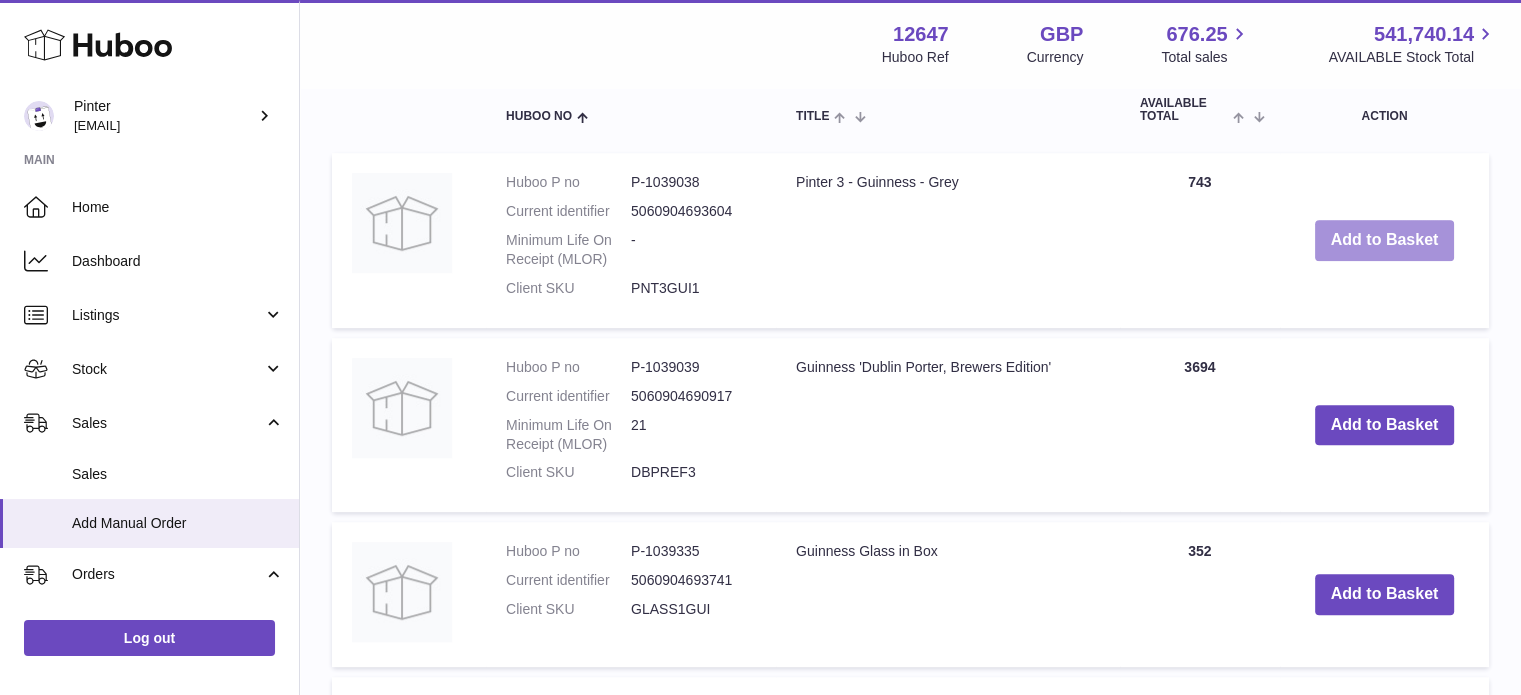 scroll, scrollTop: 553, scrollLeft: 0, axis: vertical 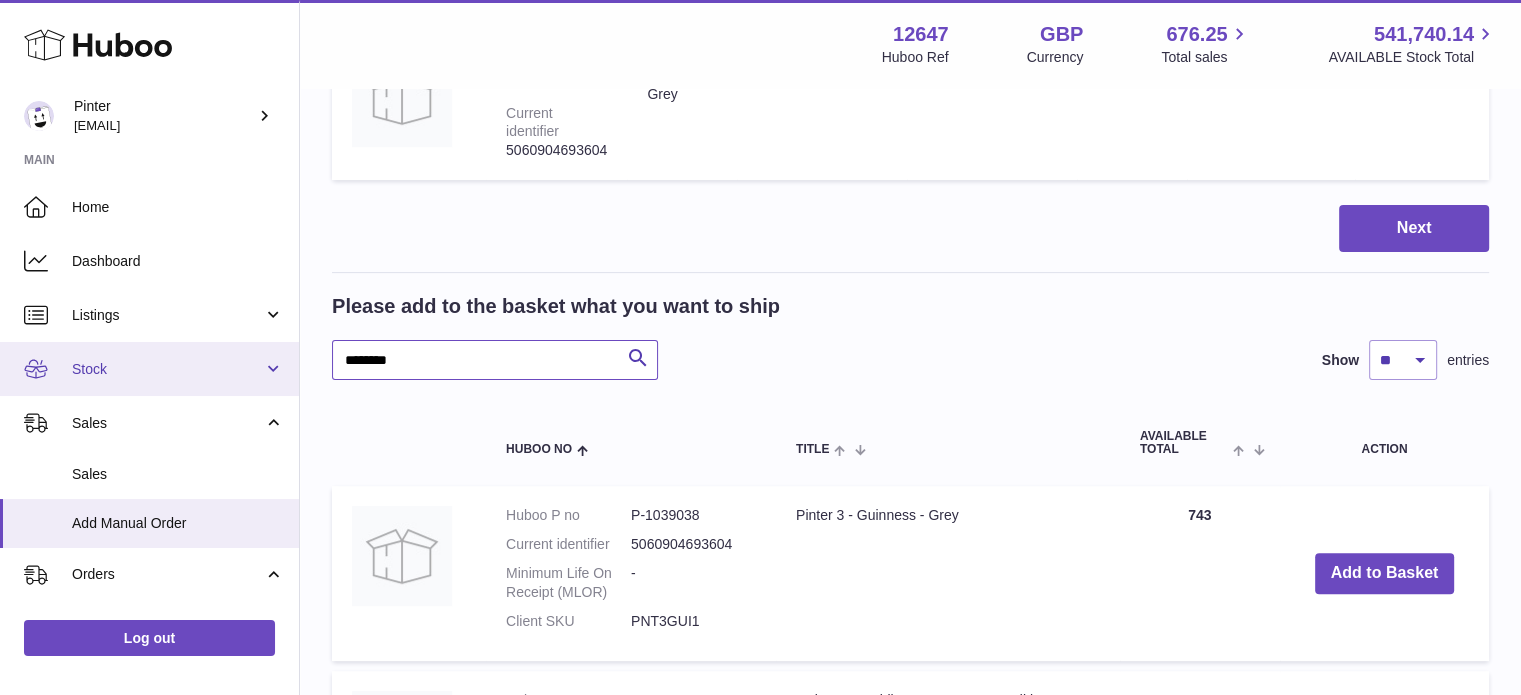 drag, startPoint x: 413, startPoint y: 361, endPoint x: 163, endPoint y: 360, distance: 250.002 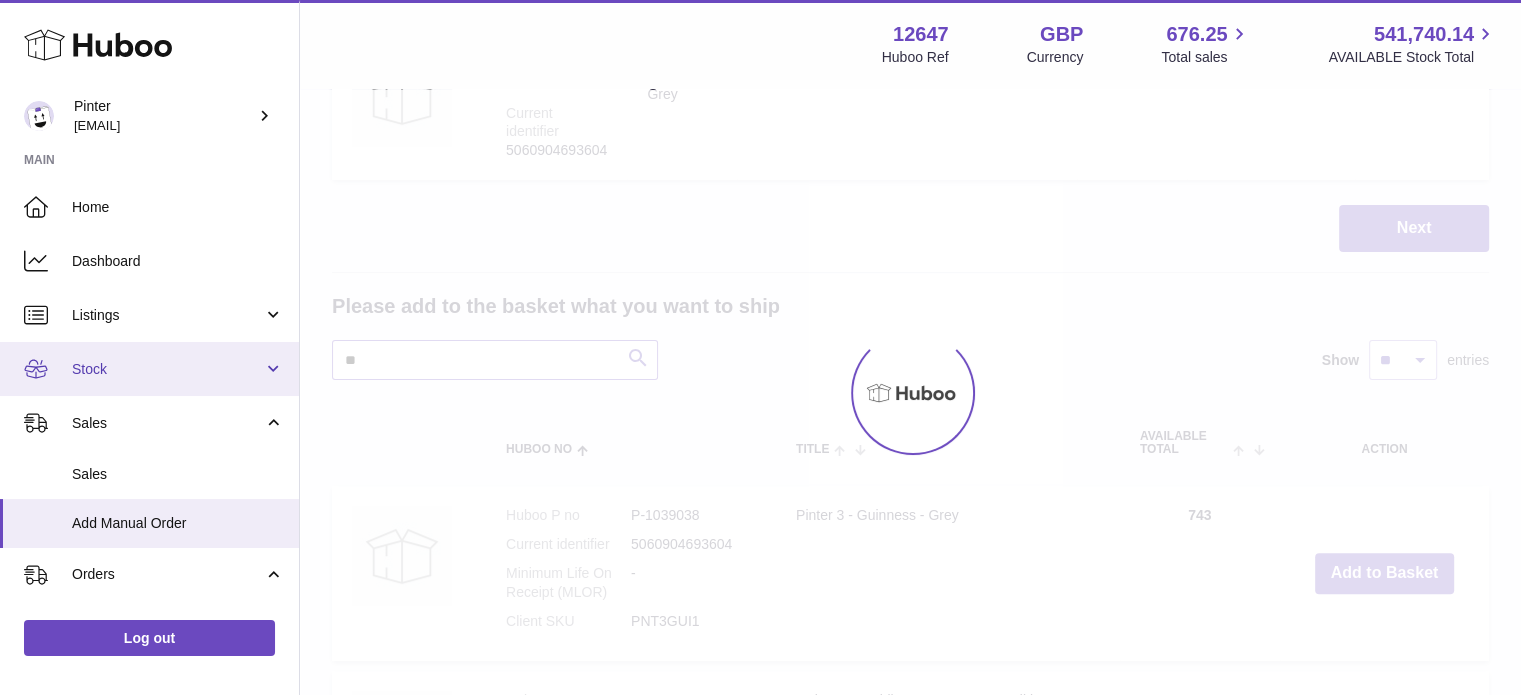 type on "*" 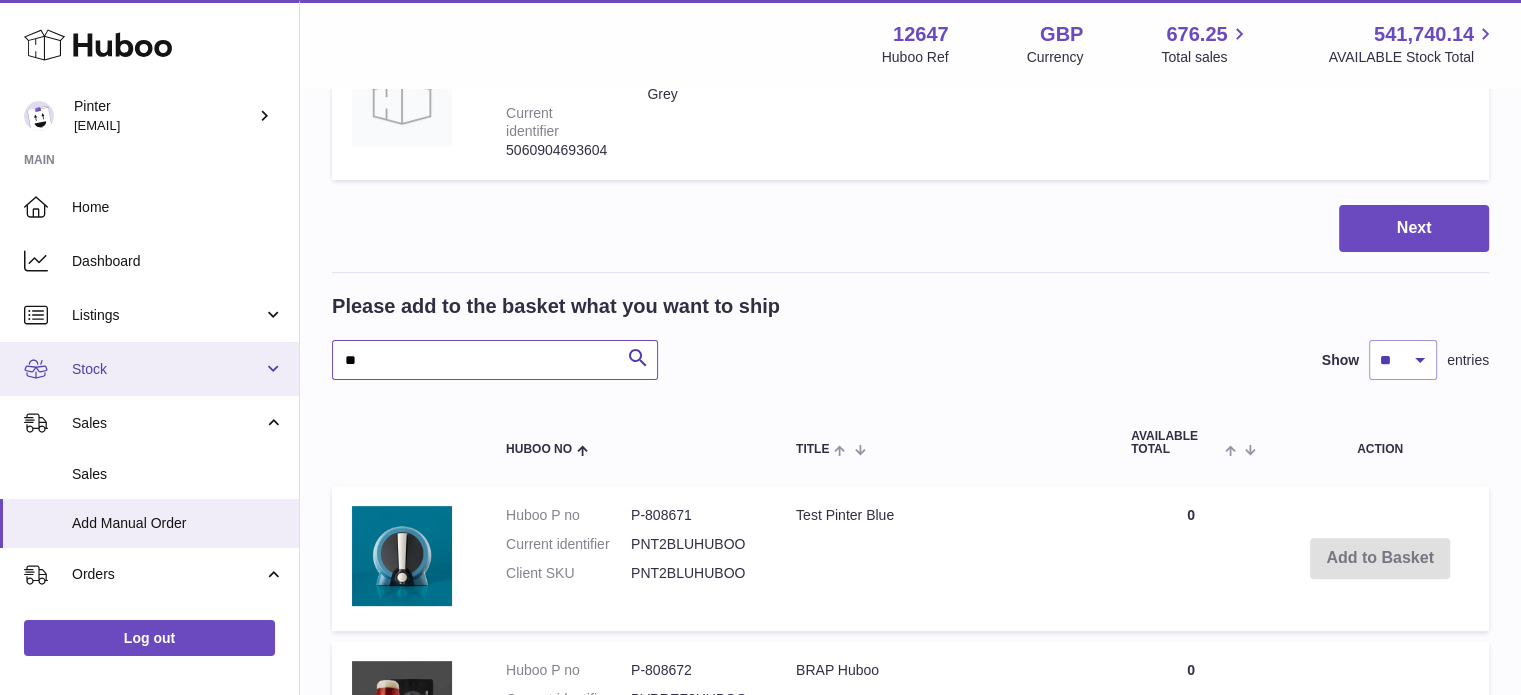 type on "*" 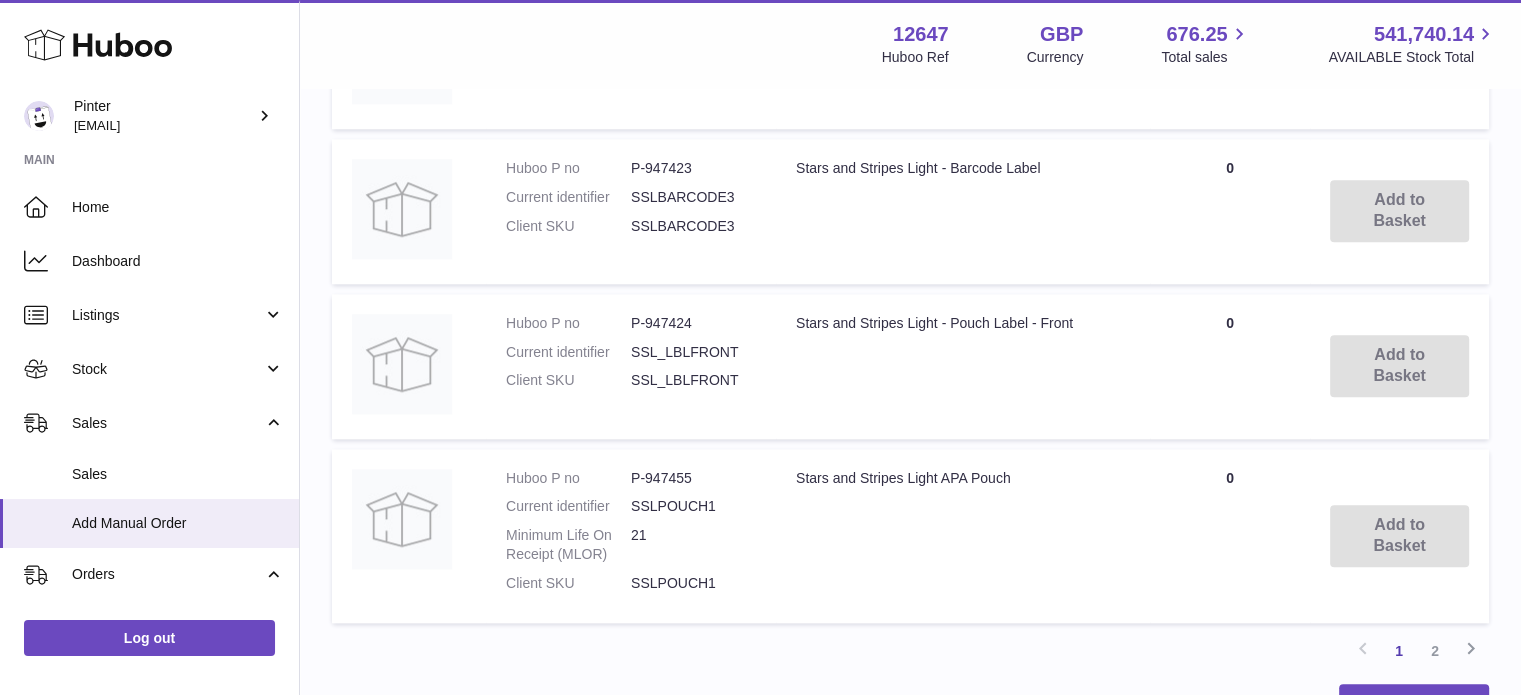 scroll, scrollTop: 2253, scrollLeft: 0, axis: vertical 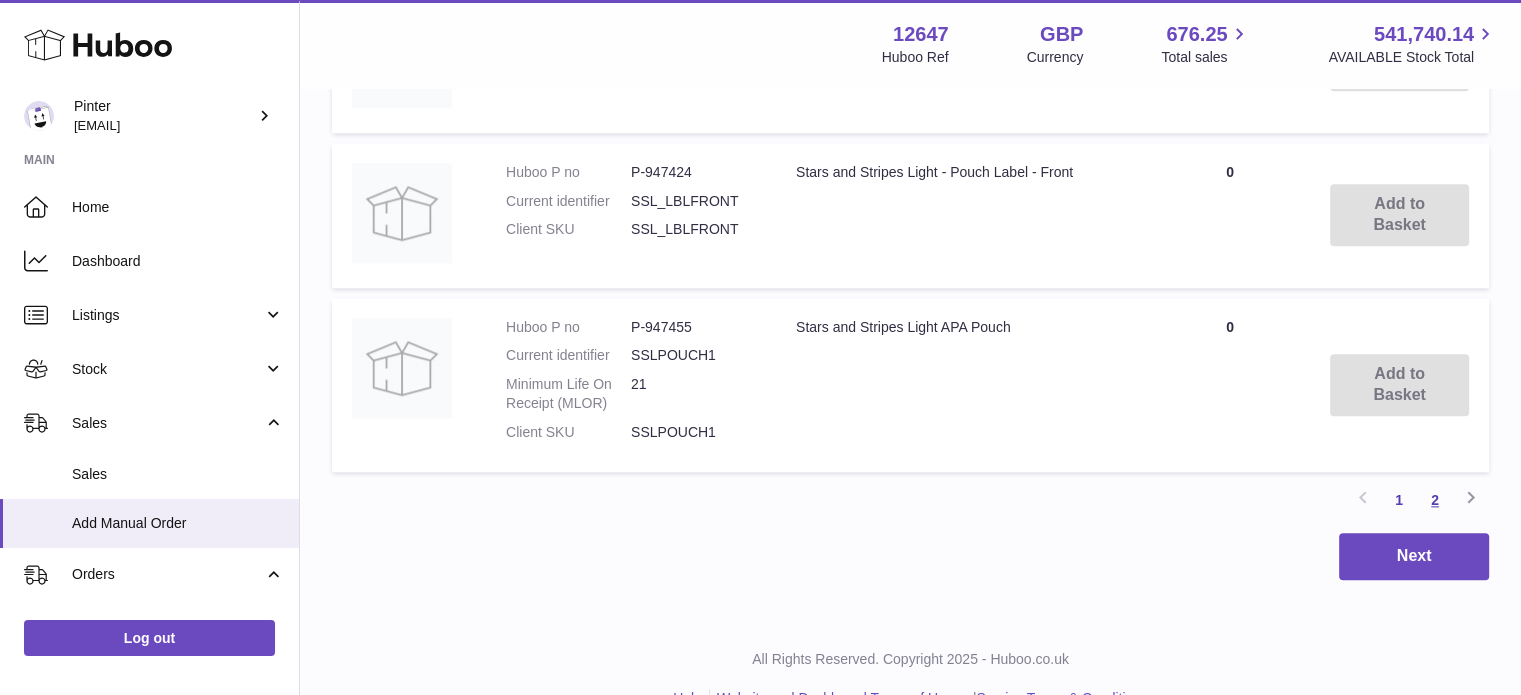 type on "*****" 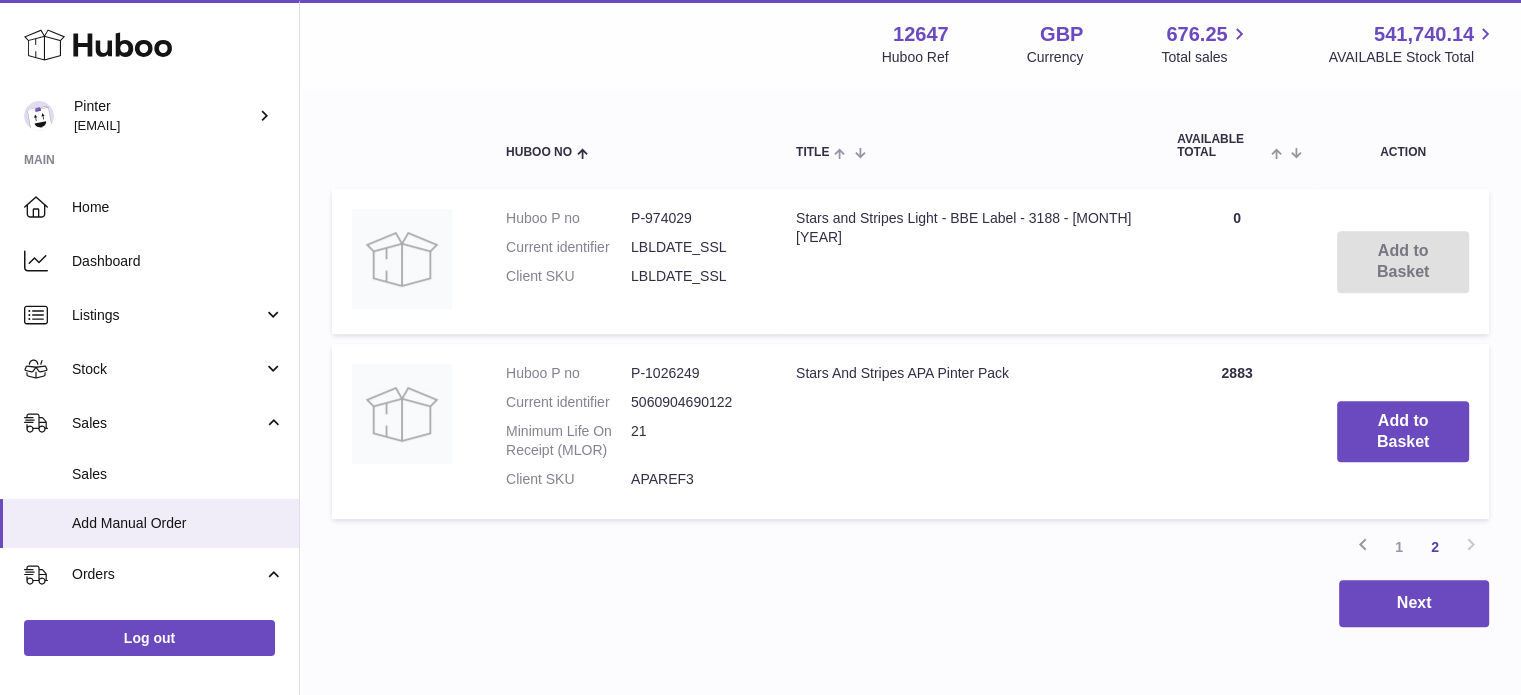 scroll, scrollTop: 936, scrollLeft: 0, axis: vertical 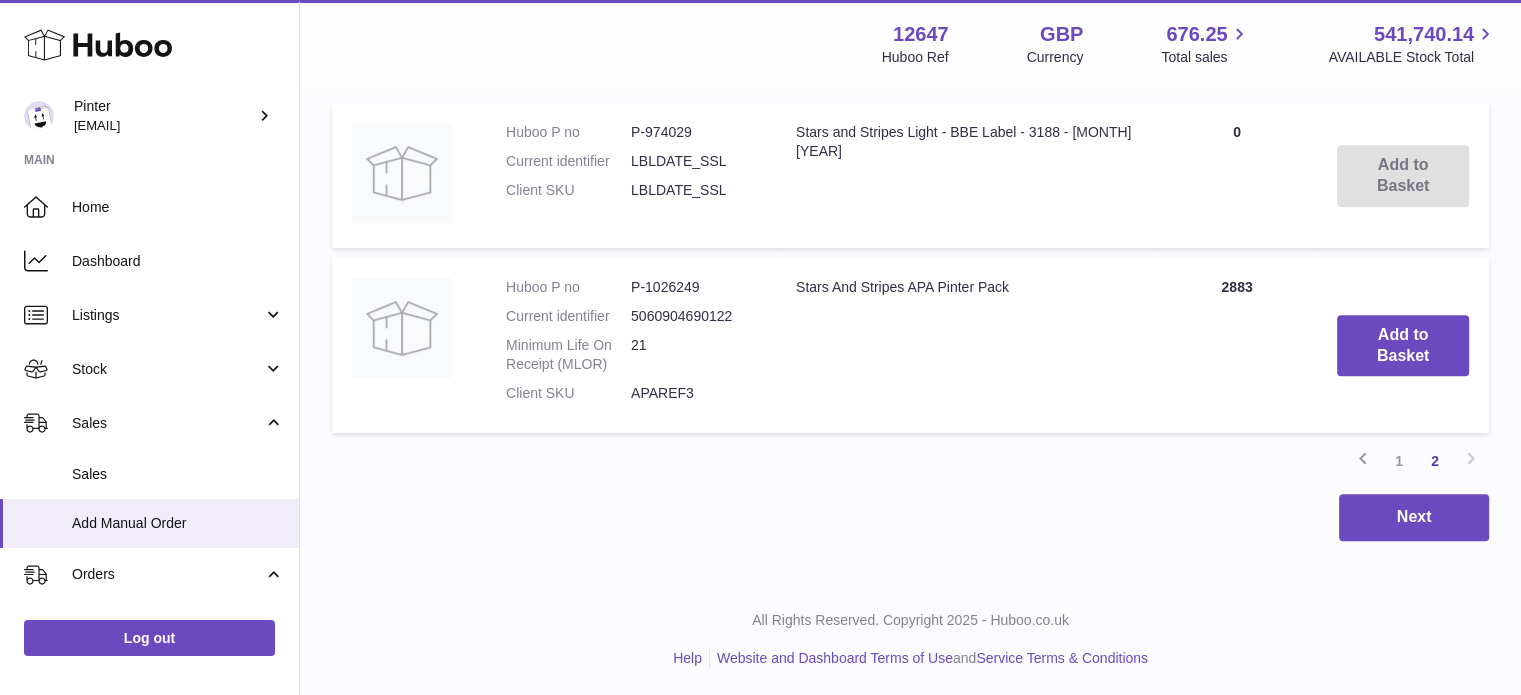 click on "Add to Basket" at bounding box center (1403, 345) 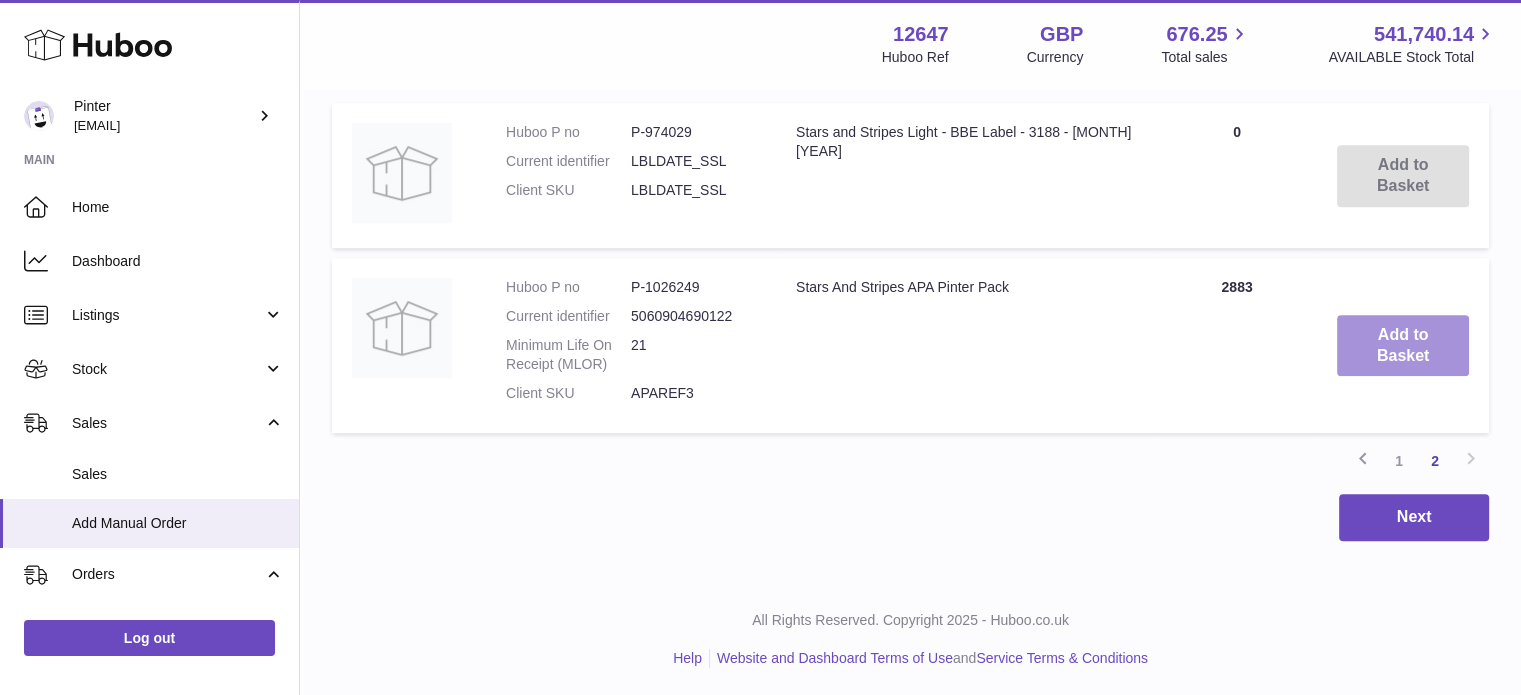 click on "Add to Basket" at bounding box center (1403, 346) 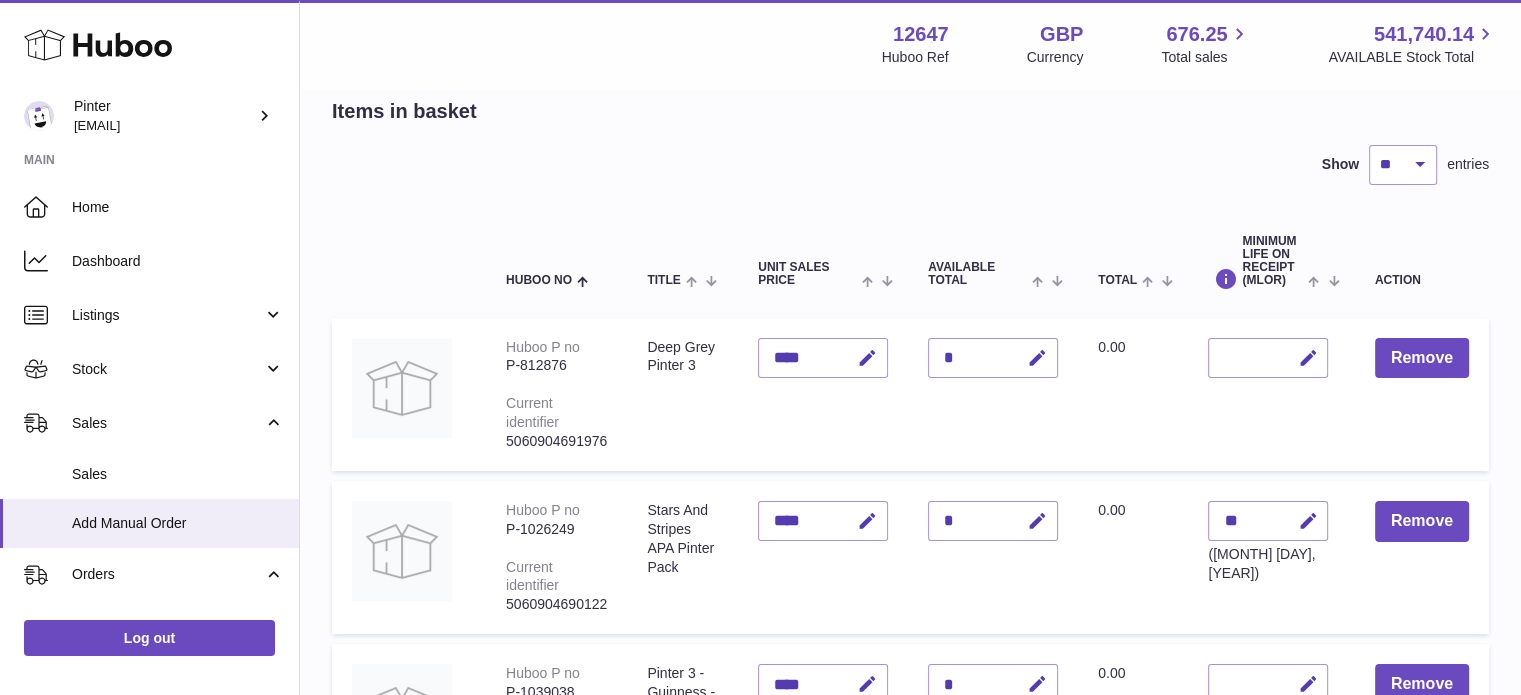 scroll, scrollTop: 399, scrollLeft: 0, axis: vertical 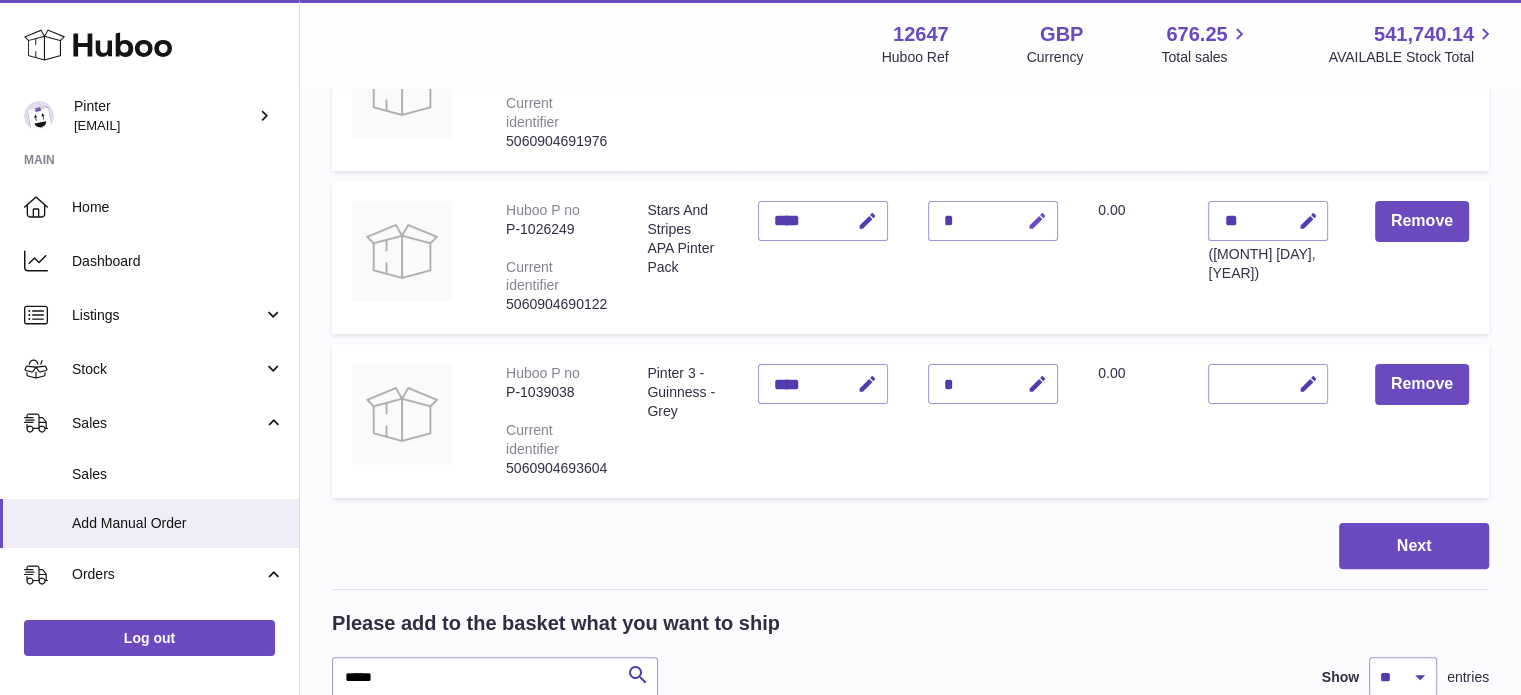 click at bounding box center (1037, 221) 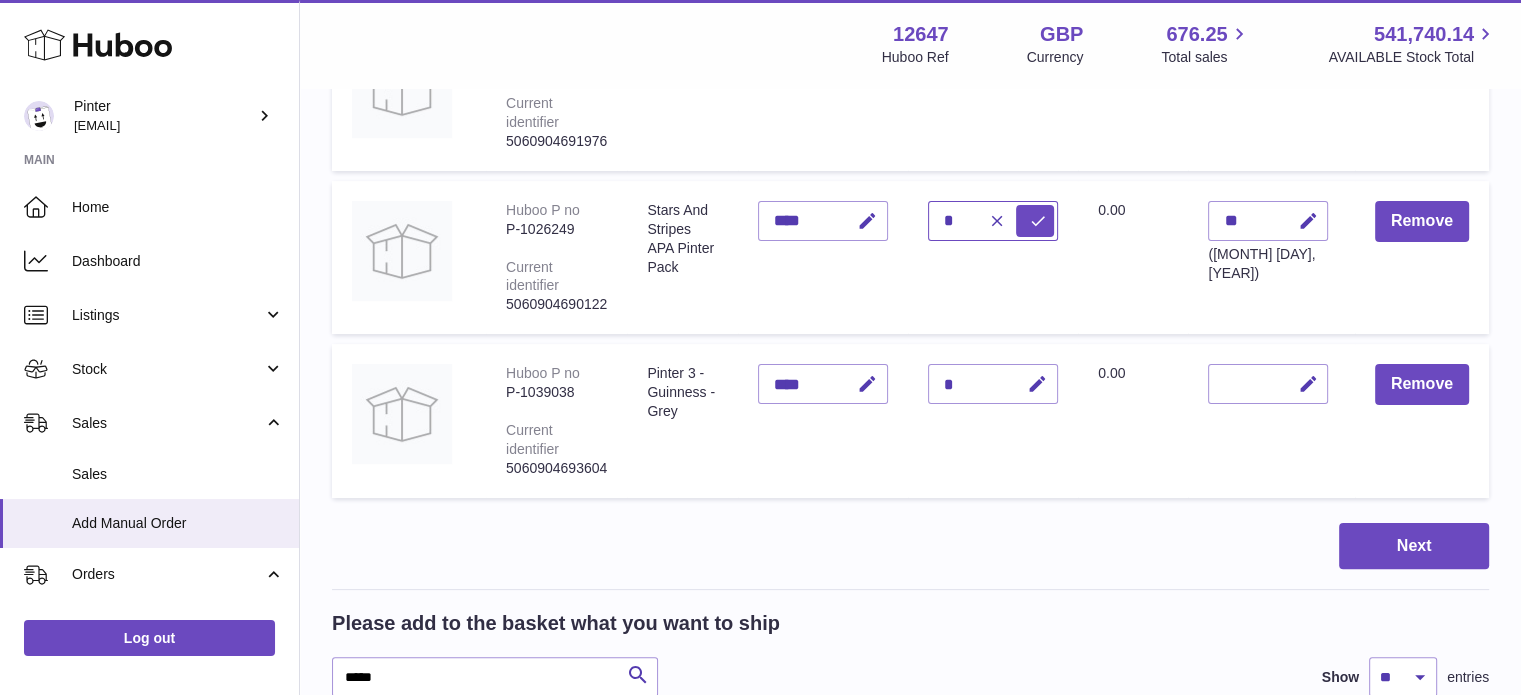drag, startPoint x: 952, startPoint y: 215, endPoint x: 922, endPoint y: 218, distance: 30.149628 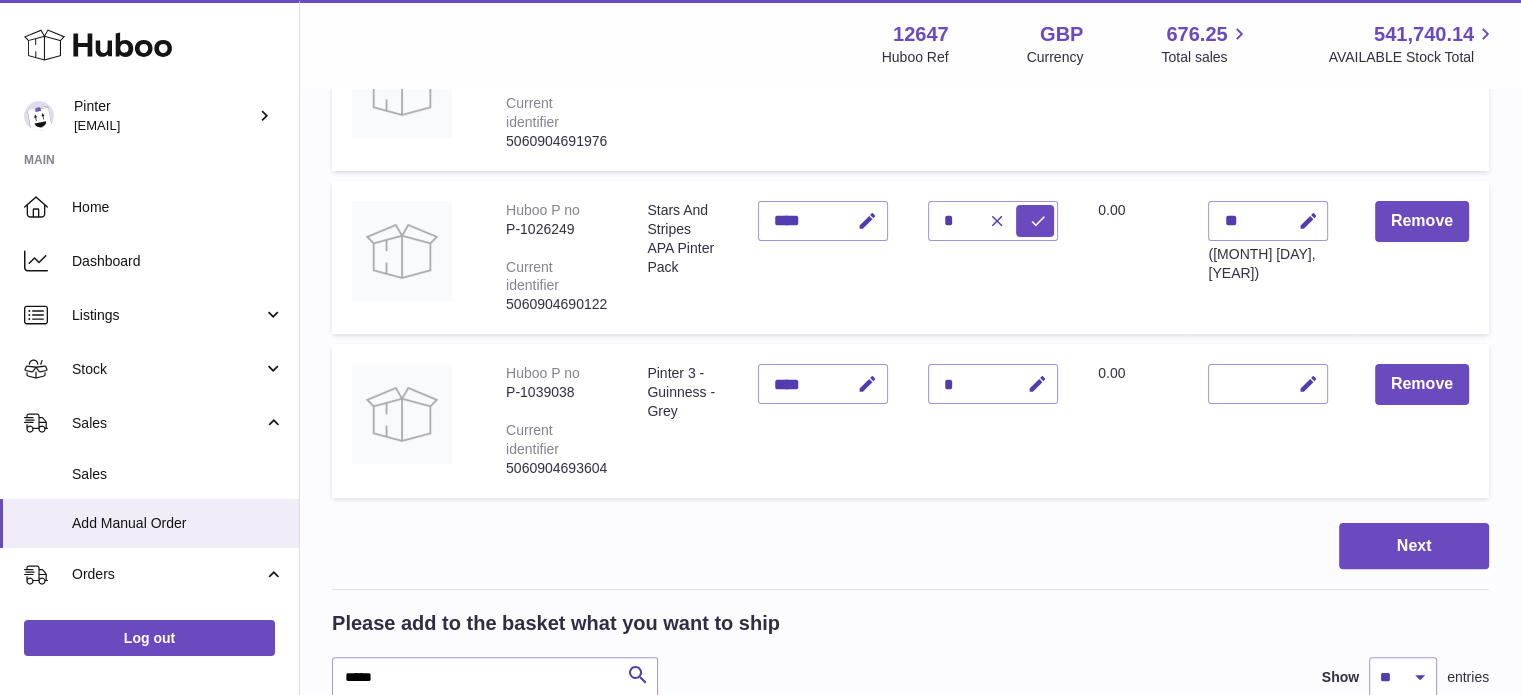 click on "Items in basket
Show
** ** ** ***
entries
Huboo no       Title       Unit Sales Price       AVAILABLE Total       Total       Minimum Life On Receipt (MLOR)
Action
Huboo P no   P-812876   Current identifier   5060904691976
Deep Grey Pinter 3
Unit Sales Price
****
Quantity
*
Total   0.00   Minimum Life On Receipt (MLOR)
Remove
Huboo P no   P-1026249   Current identifier   5060904690122
Stars And Stripes APA Pinter Pack
Unit Sales Price
****
Quantity
*
Total   0.00       **" at bounding box center [910, 519] 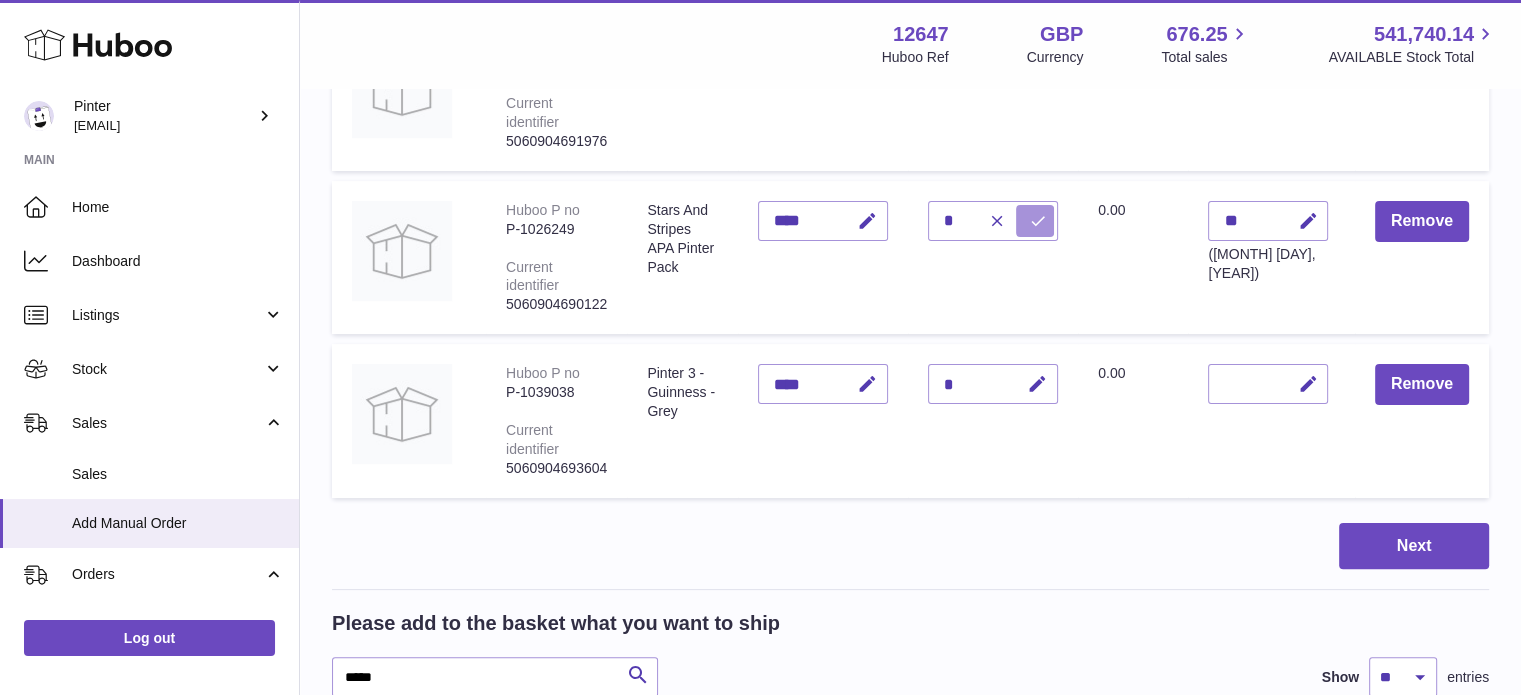 click at bounding box center (1035, 221) 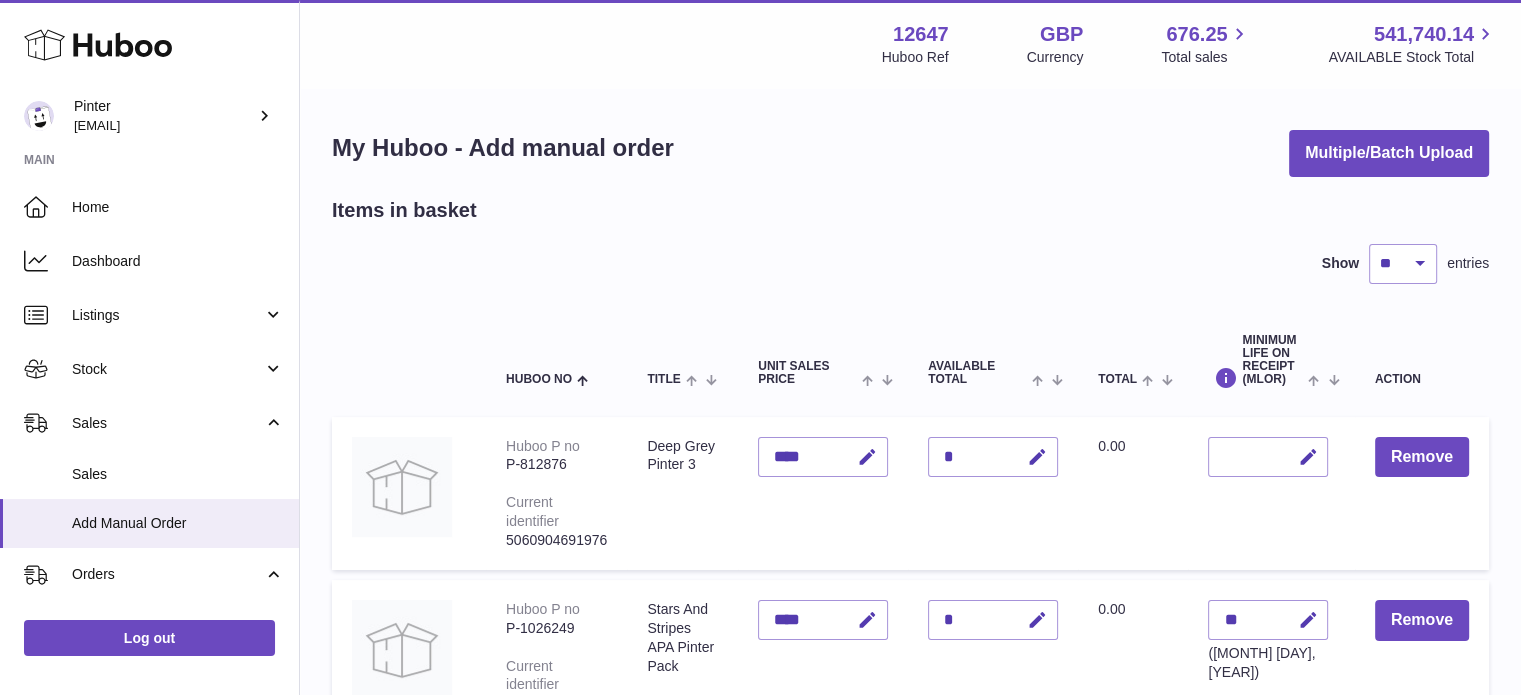 scroll, scrollTop: 300, scrollLeft: 0, axis: vertical 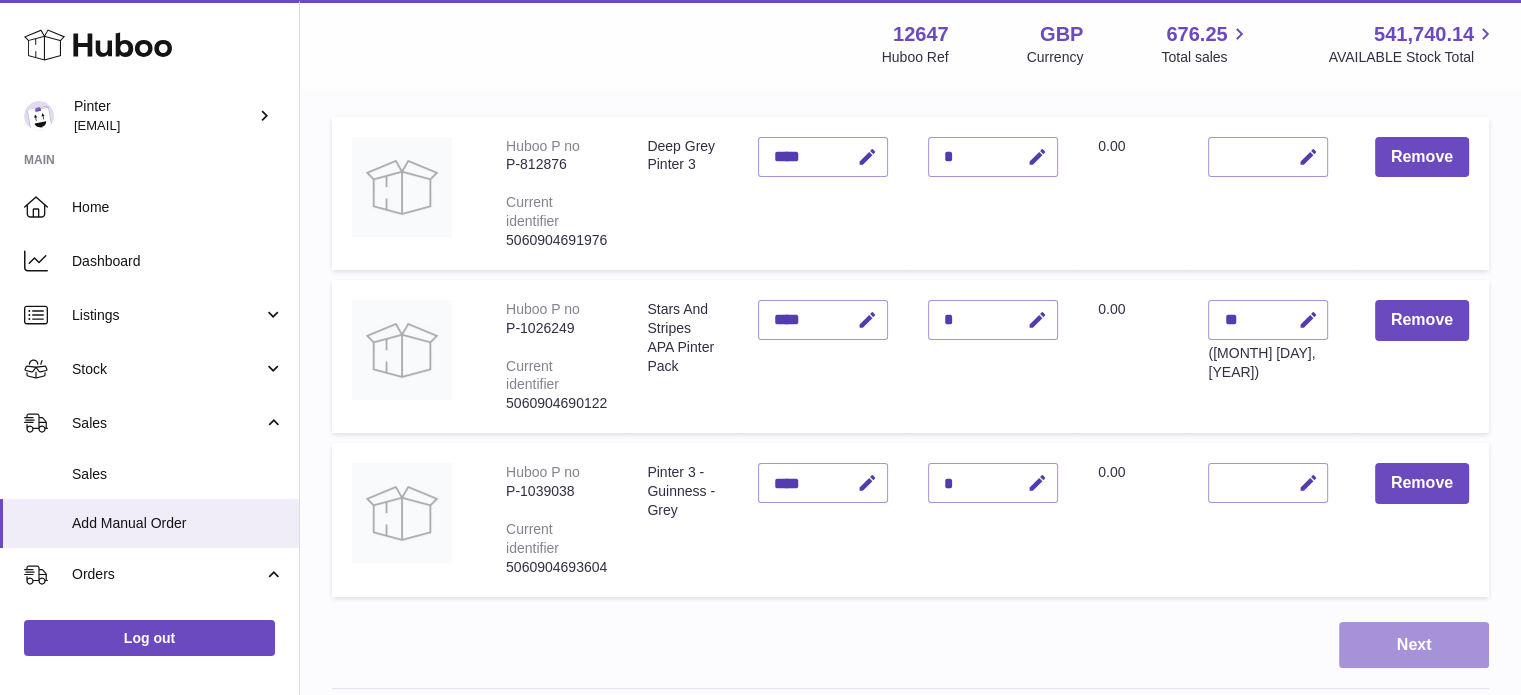 click on "Next" at bounding box center [1414, 645] 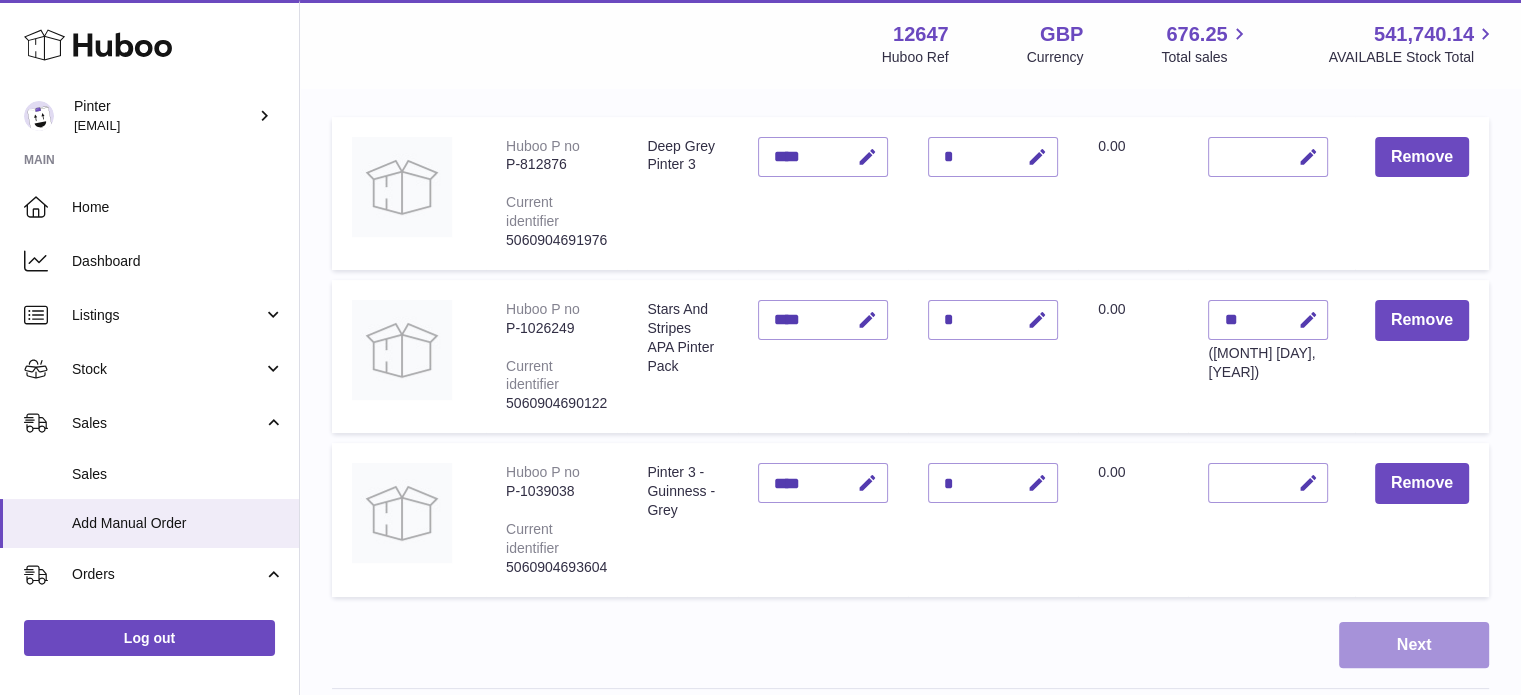 scroll, scrollTop: 0, scrollLeft: 0, axis: both 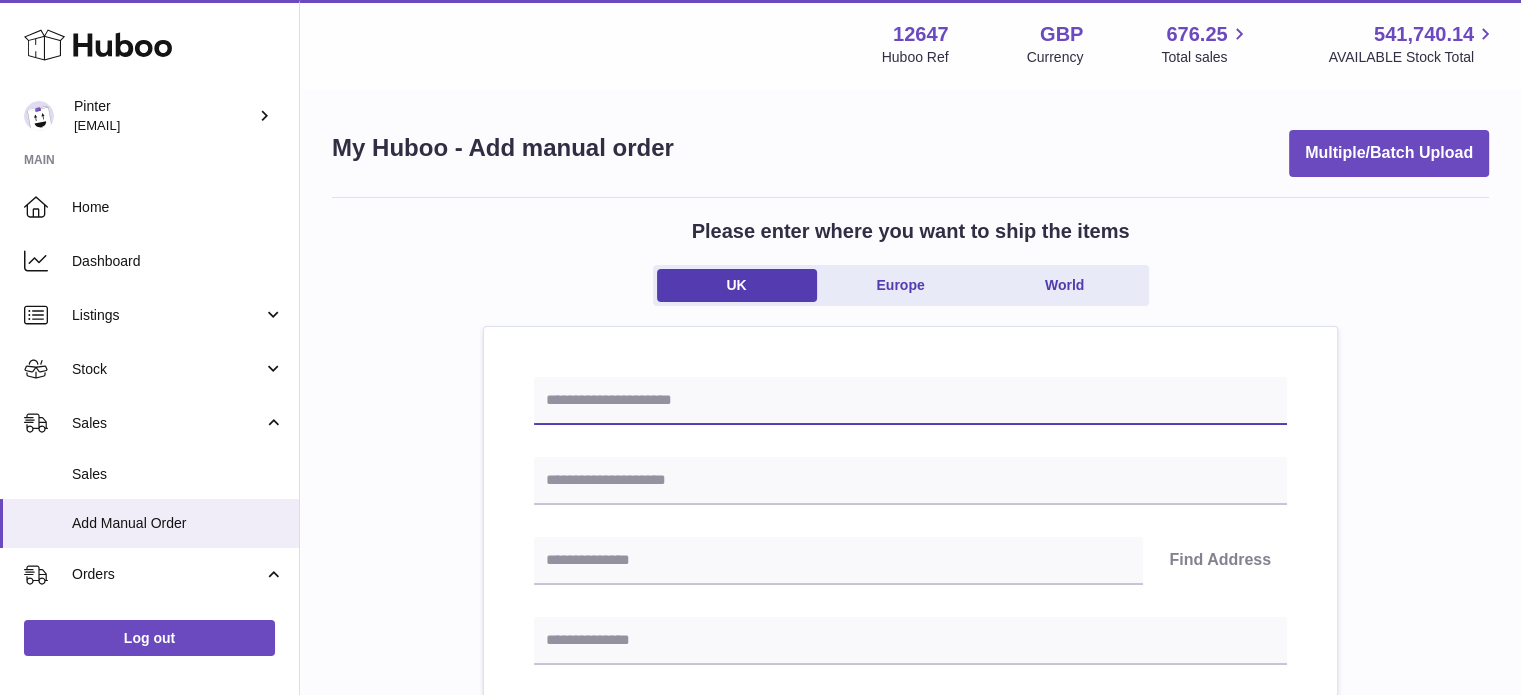 click at bounding box center [910, 401] 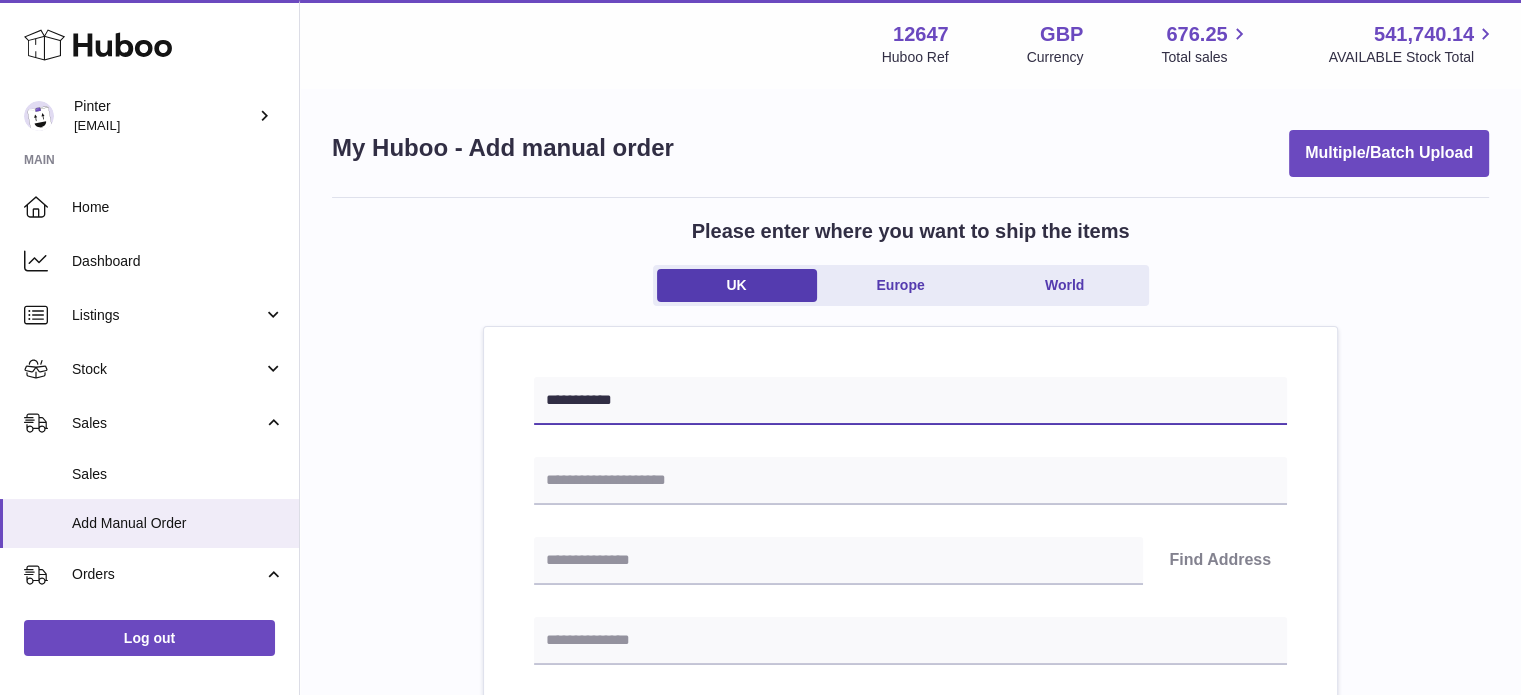 click on "**********" at bounding box center [910, 401] 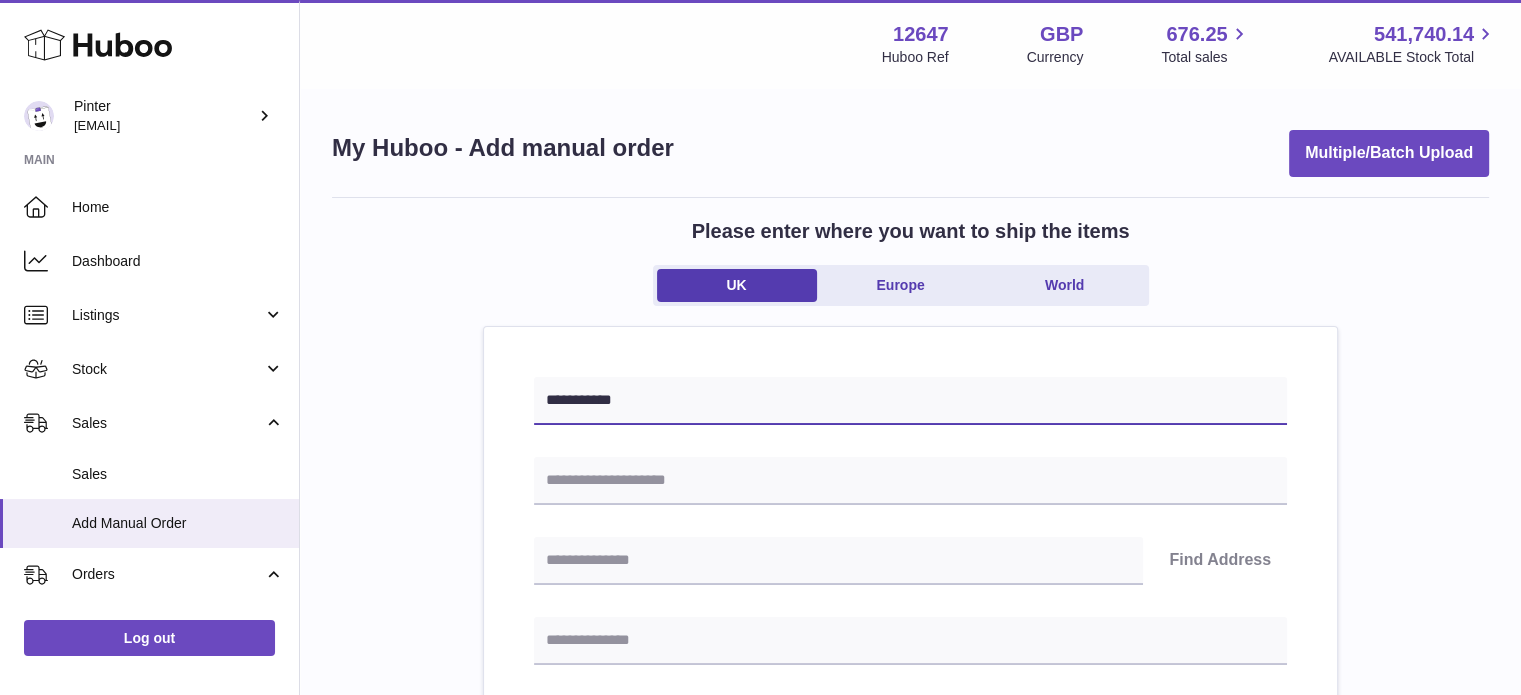 type on "**********" 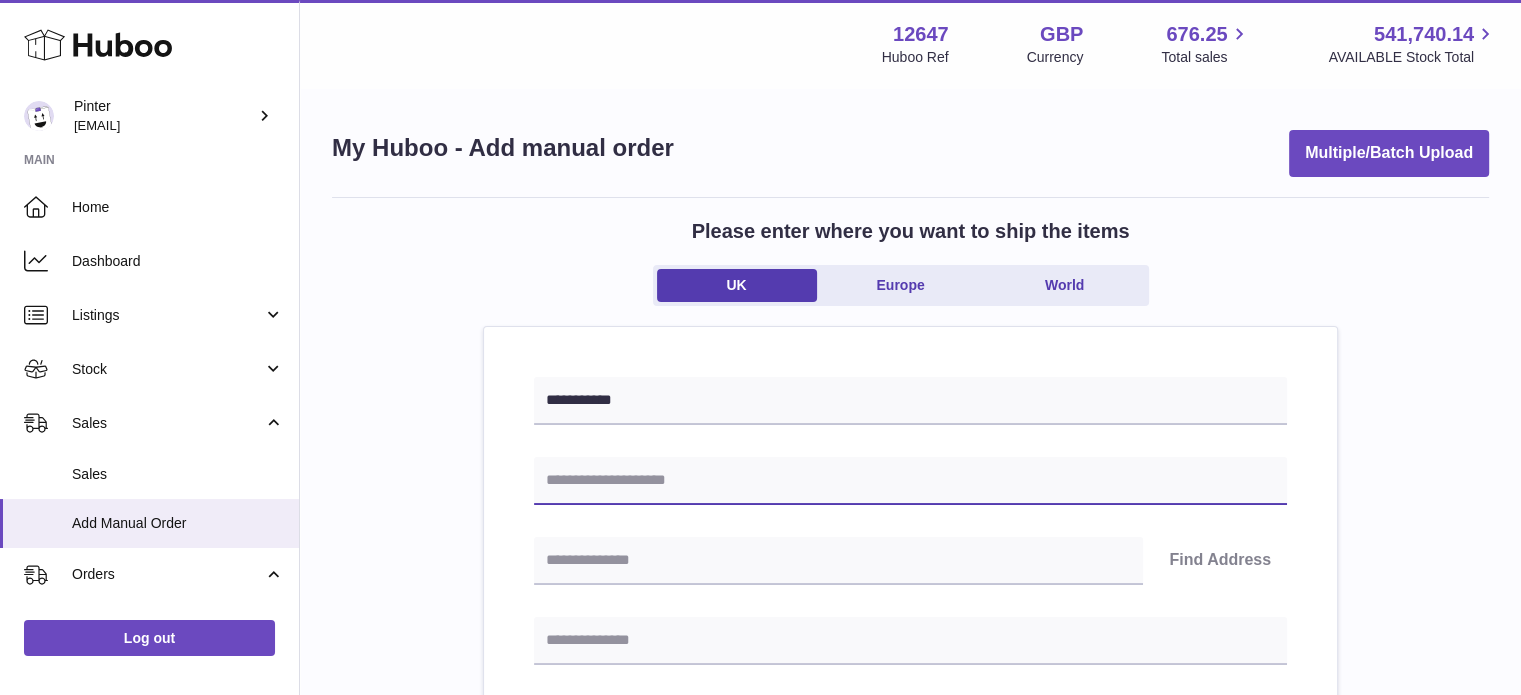 click at bounding box center [910, 481] 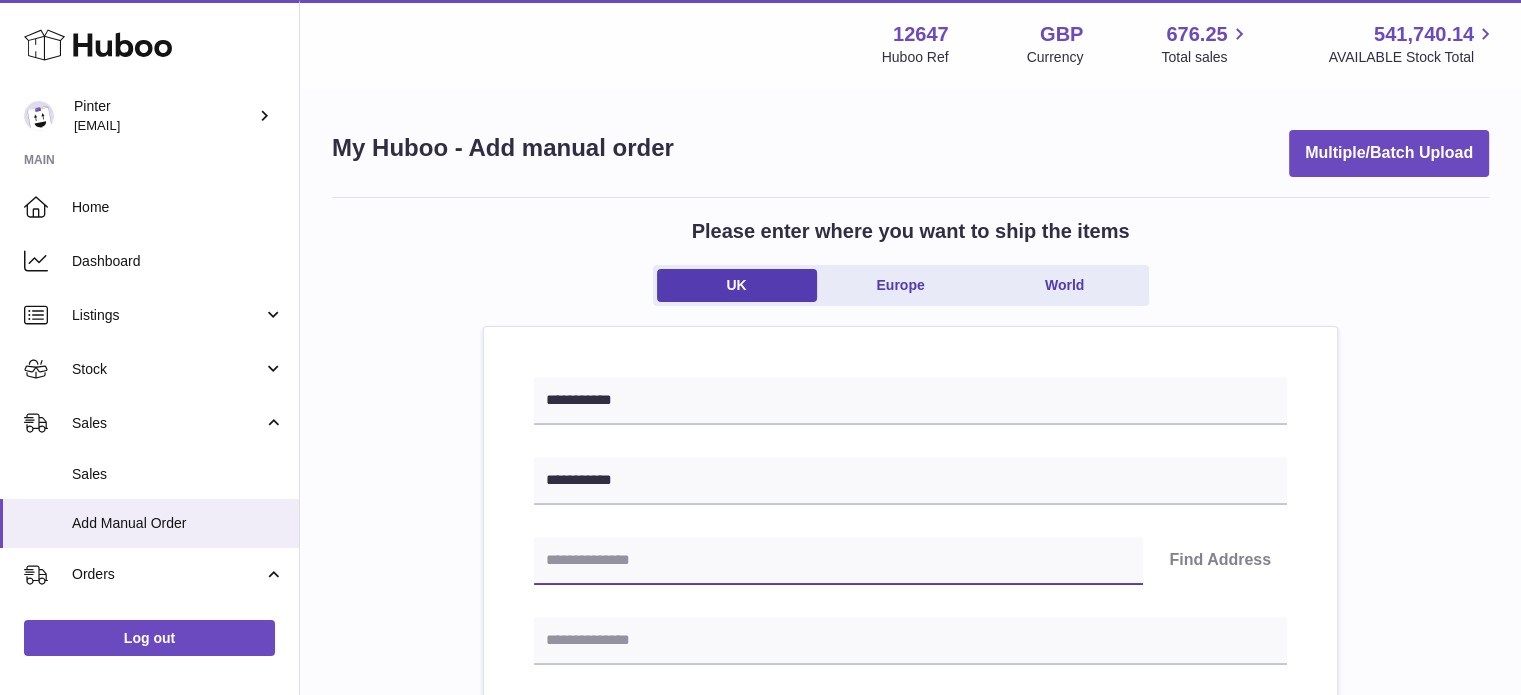 click at bounding box center (838, 561) 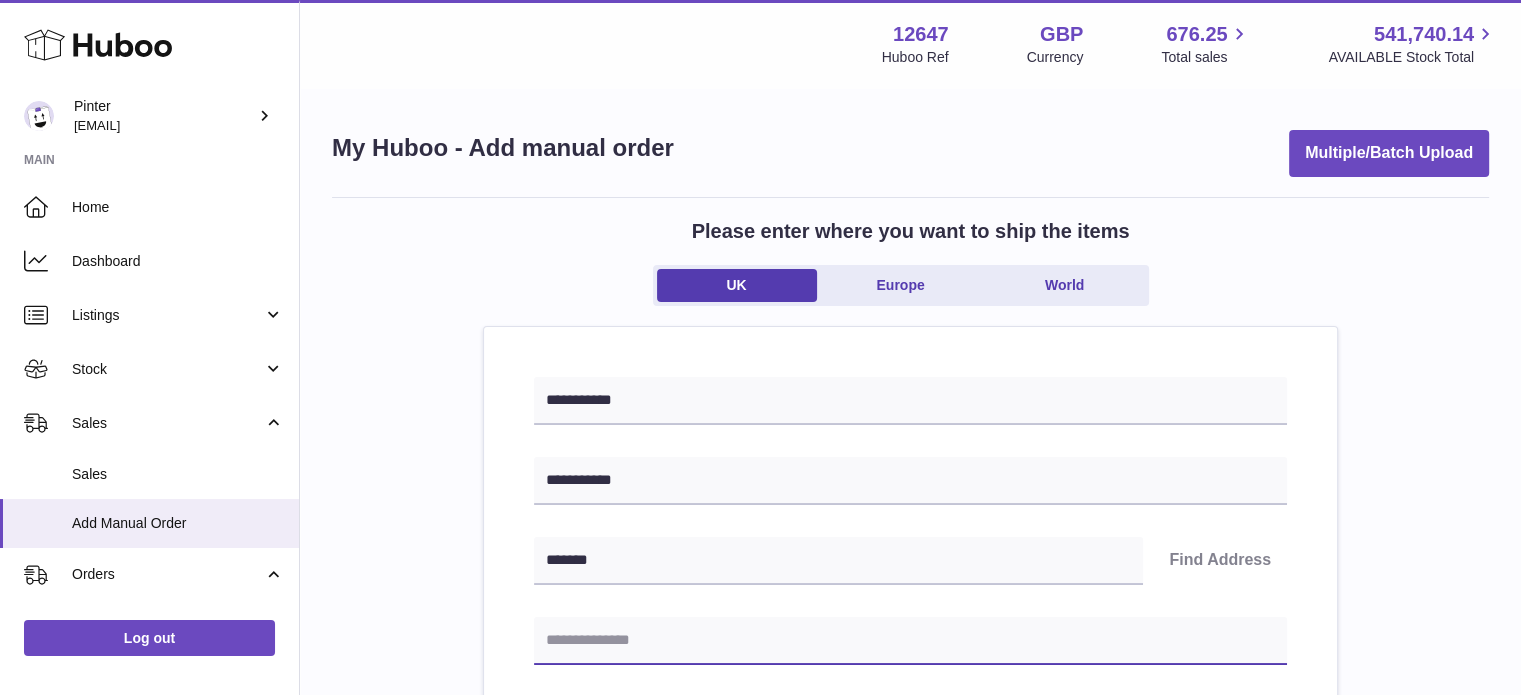 type on "**********" 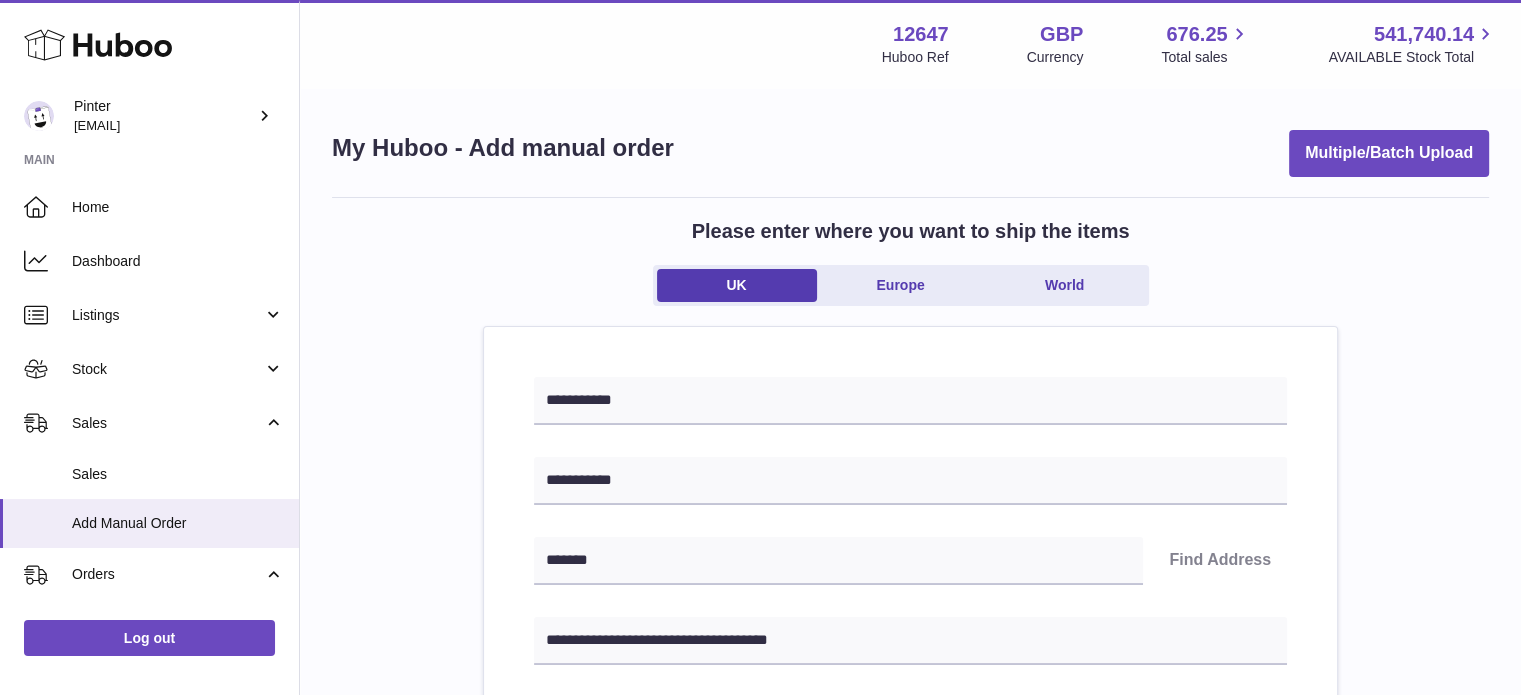 type on "******" 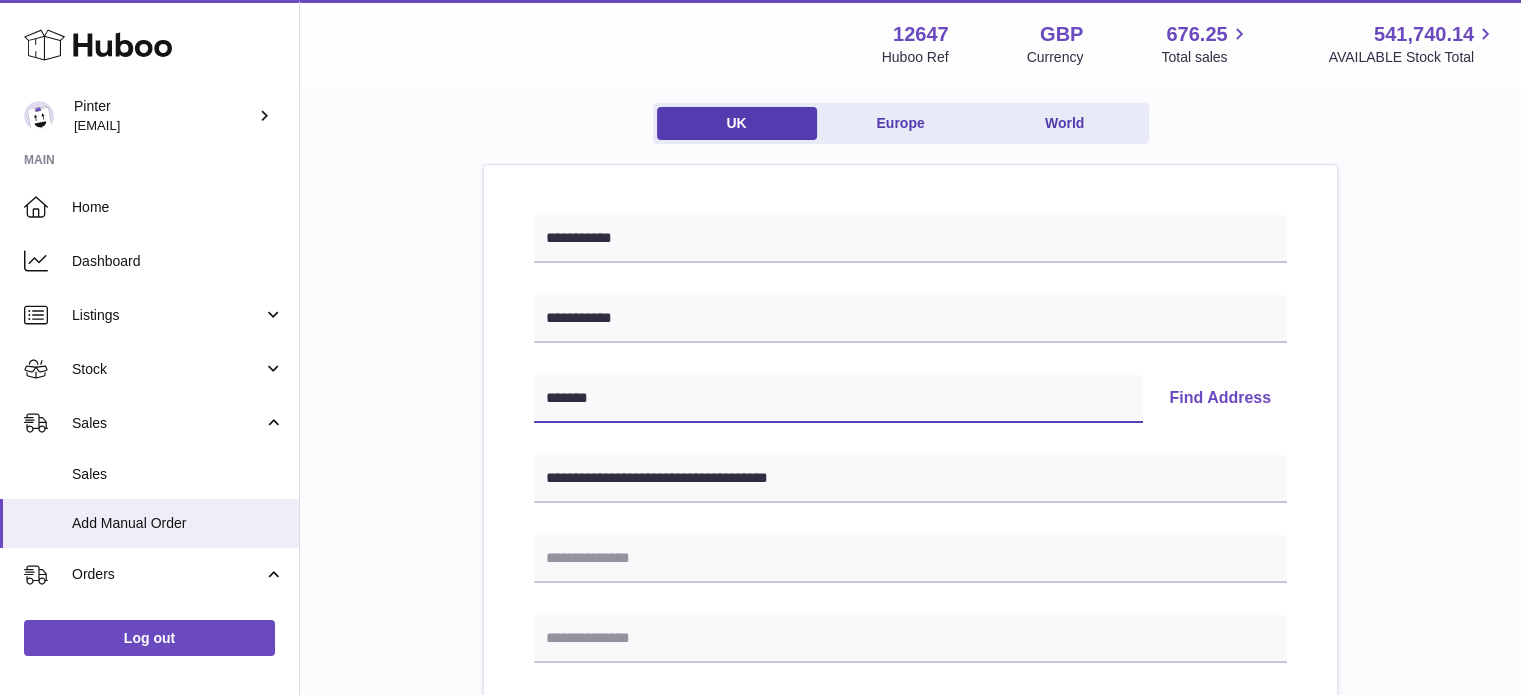 scroll, scrollTop: 400, scrollLeft: 0, axis: vertical 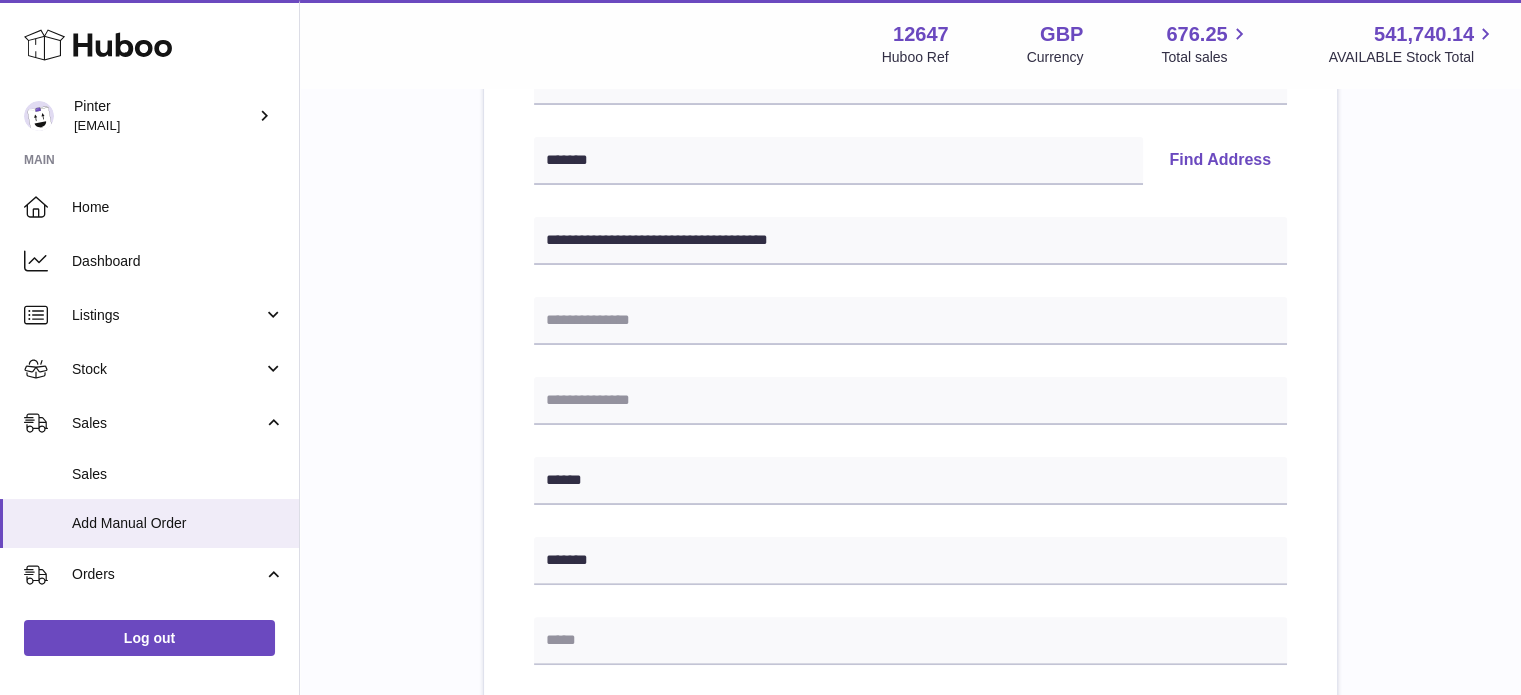 click on "Find Address" at bounding box center (1220, 161) 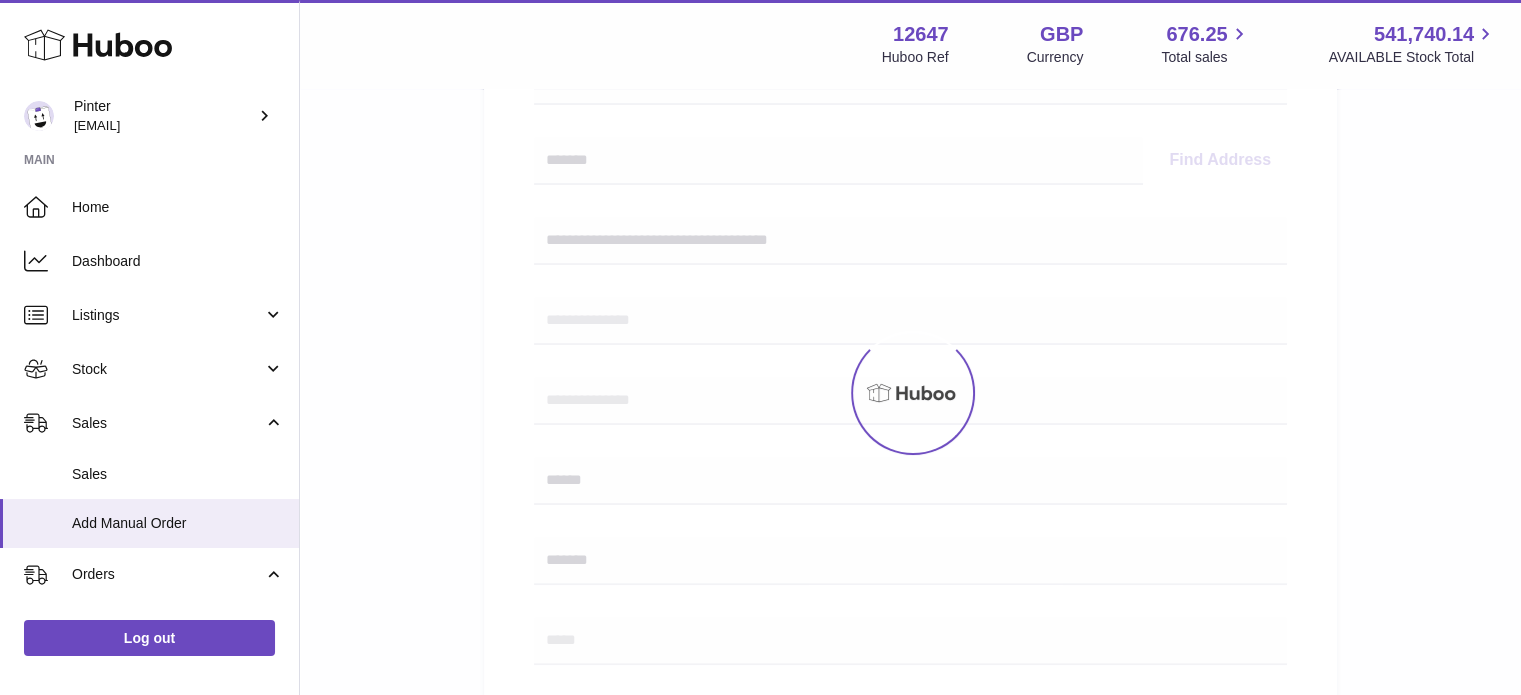 select 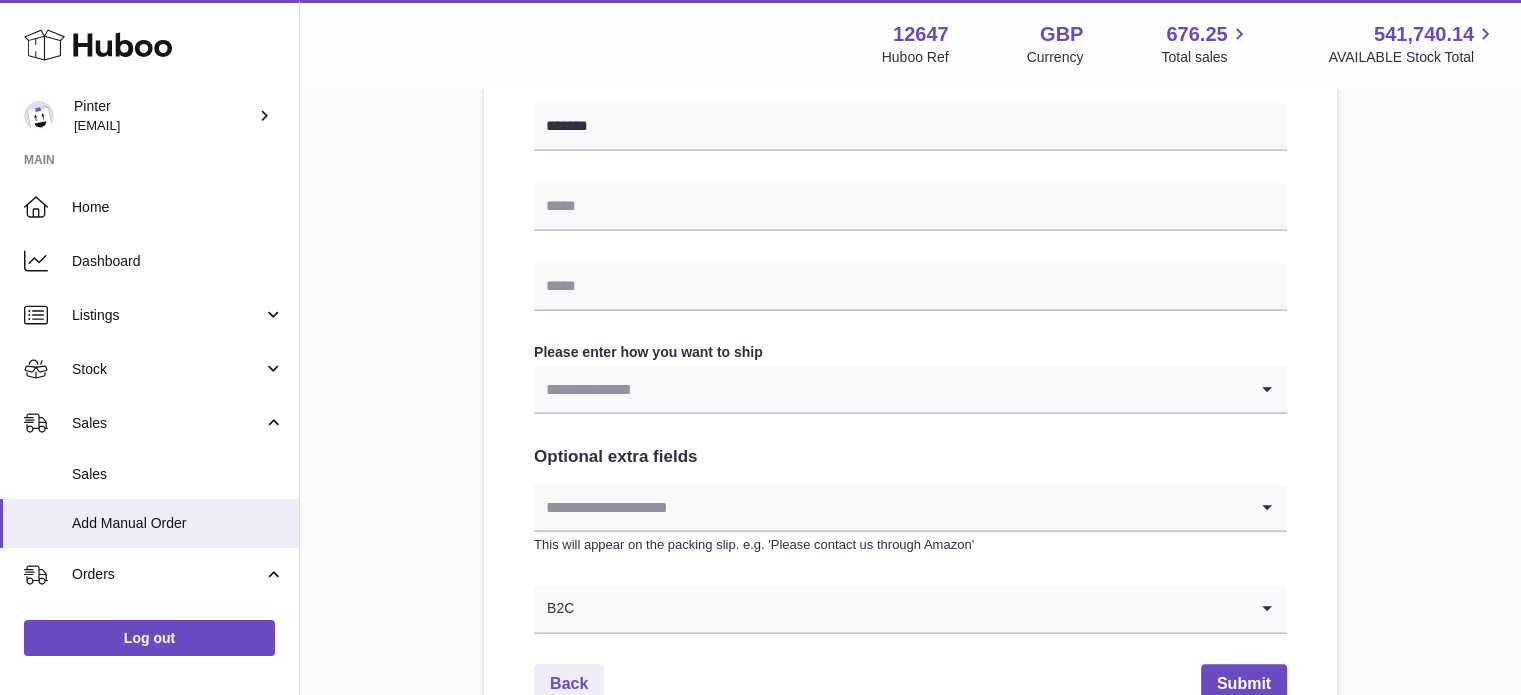 scroll, scrollTop: 900, scrollLeft: 0, axis: vertical 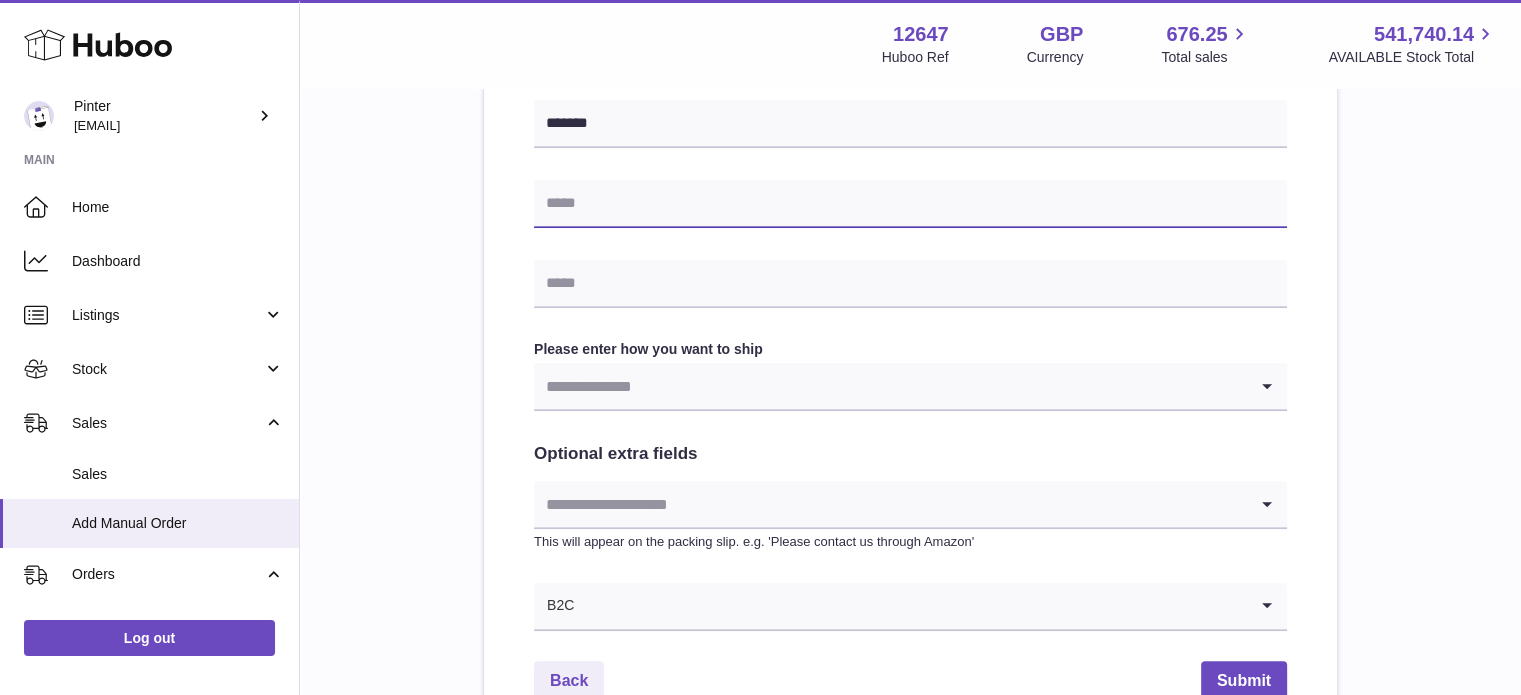 click at bounding box center [910, 204] 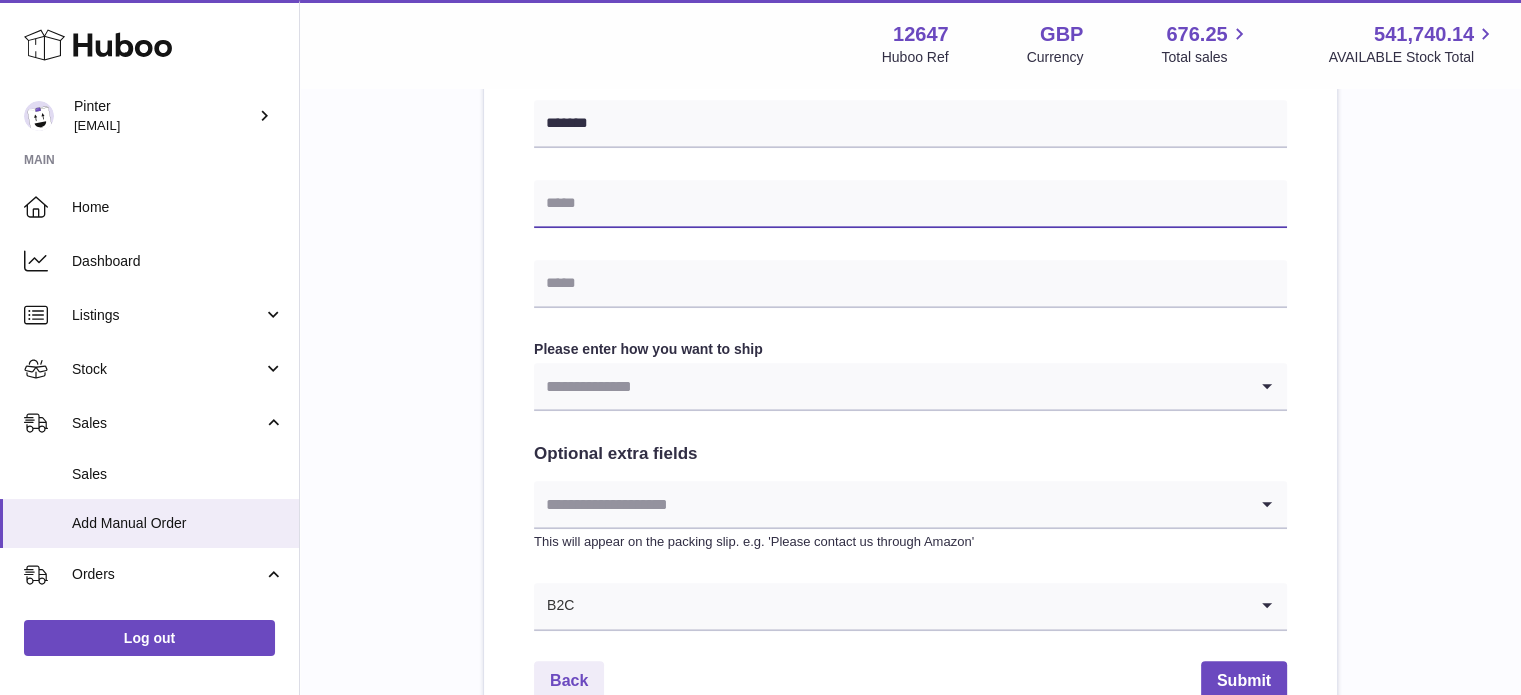 type on "**********" 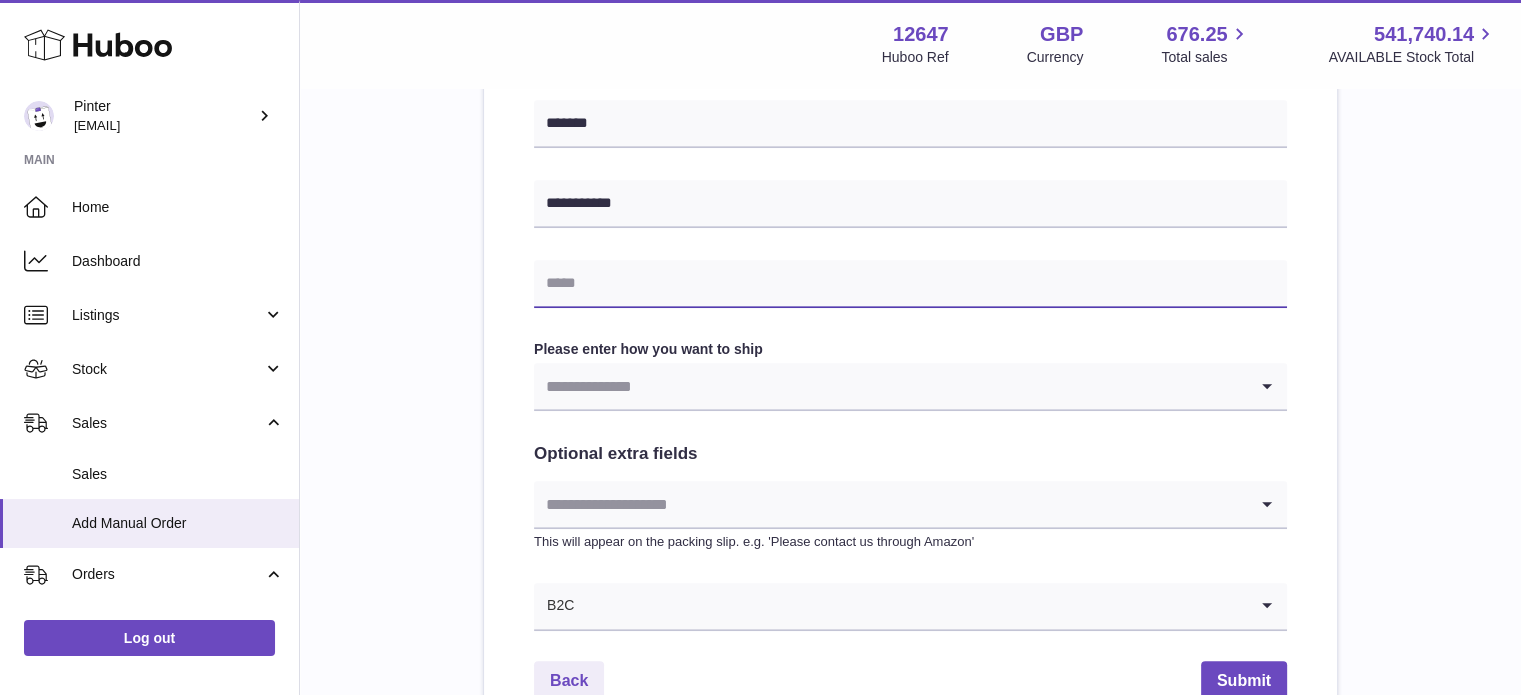 click at bounding box center [910, 284] 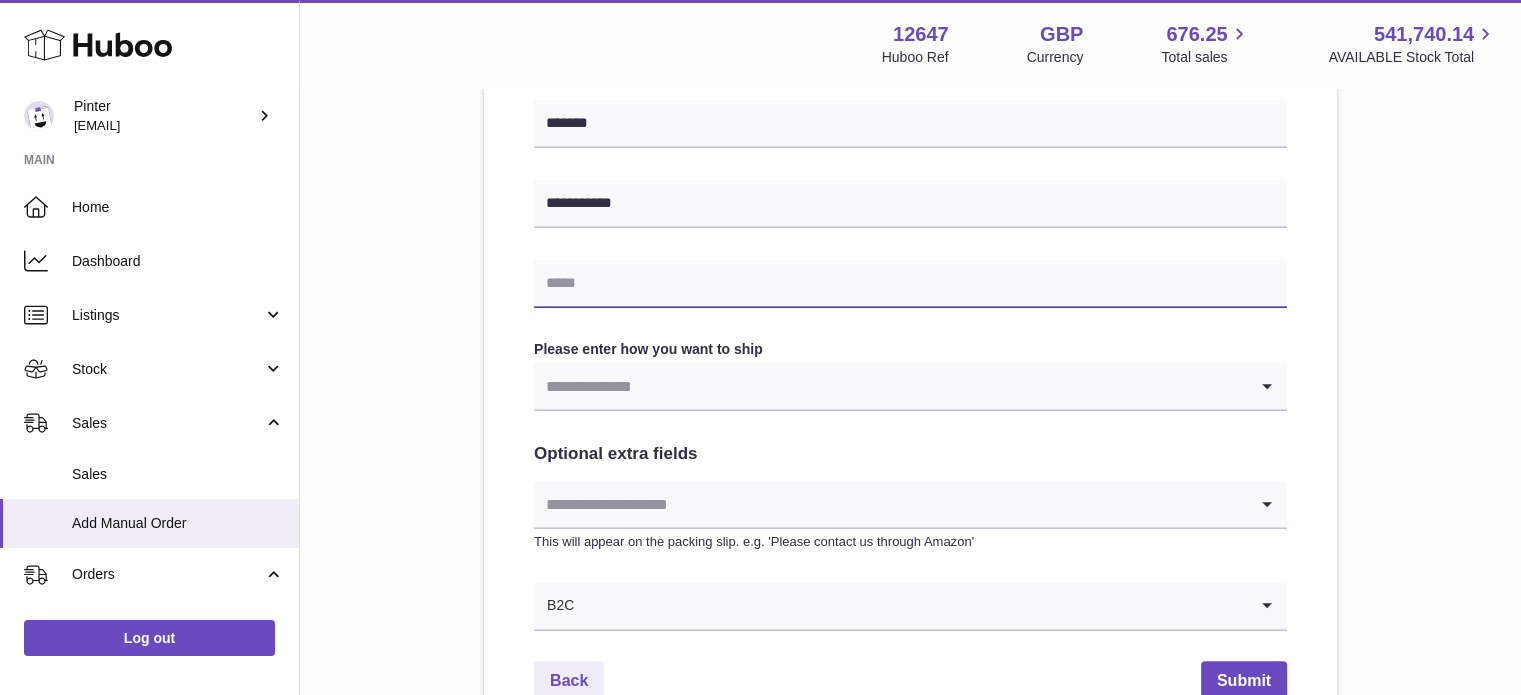 type on "**********" 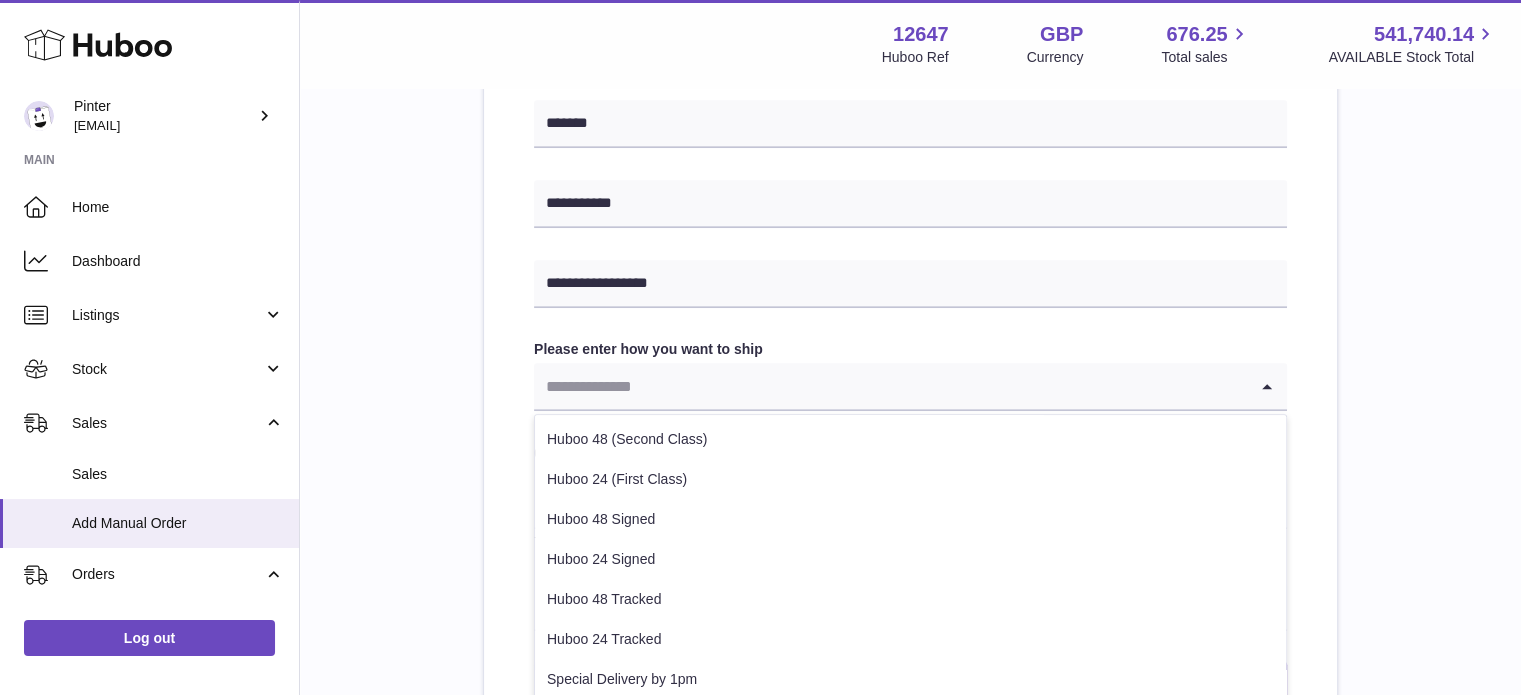click at bounding box center (890, 386) 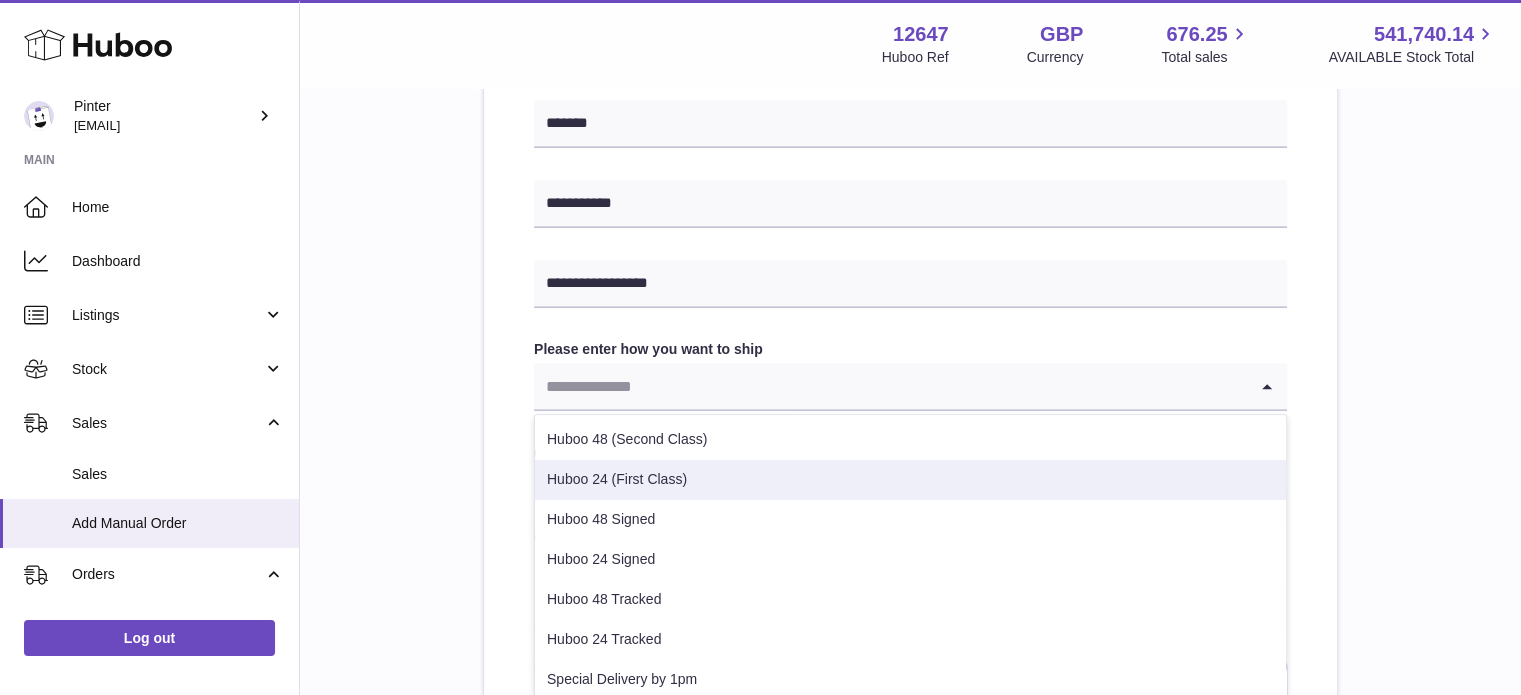 click on "Huboo 24 (First Class)" at bounding box center [910, 480] 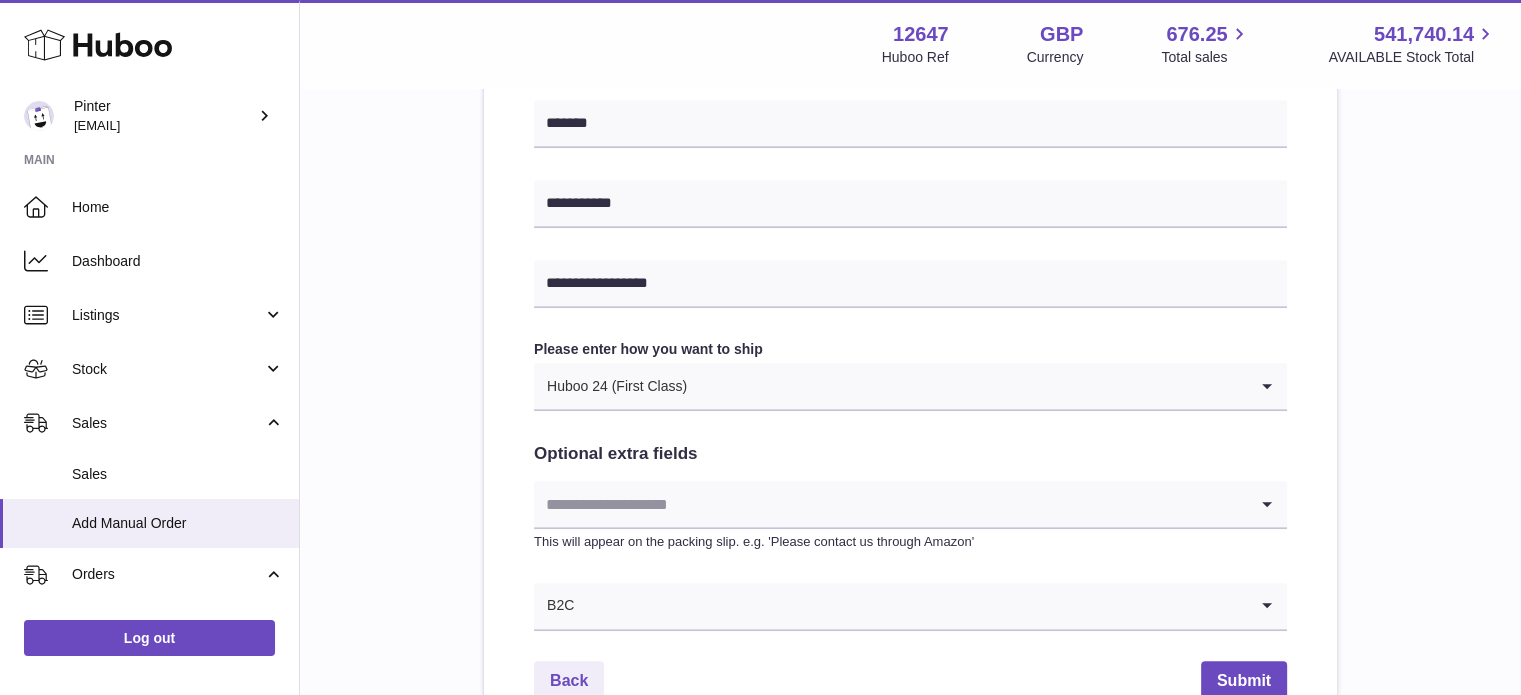 click on "**********" at bounding box center [910, 25] 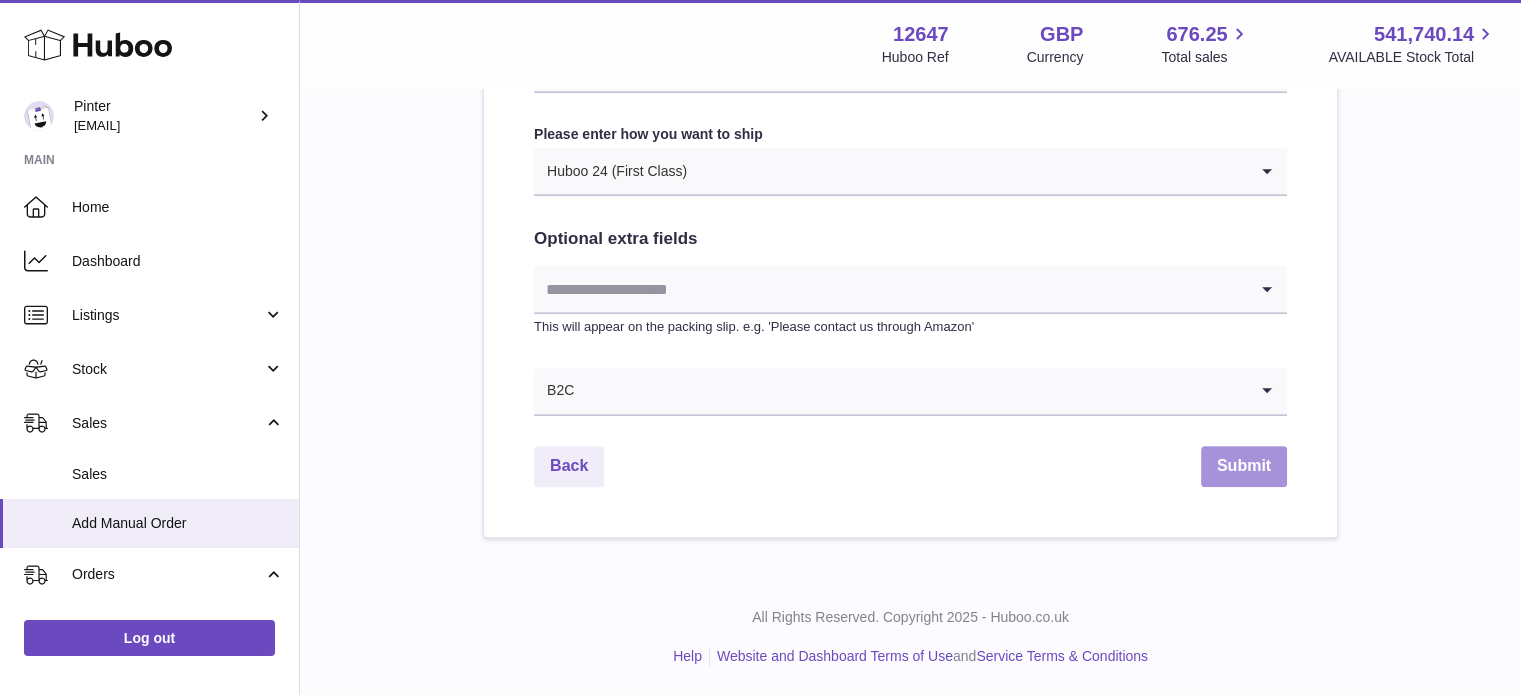 click on "Submit" at bounding box center (1244, 466) 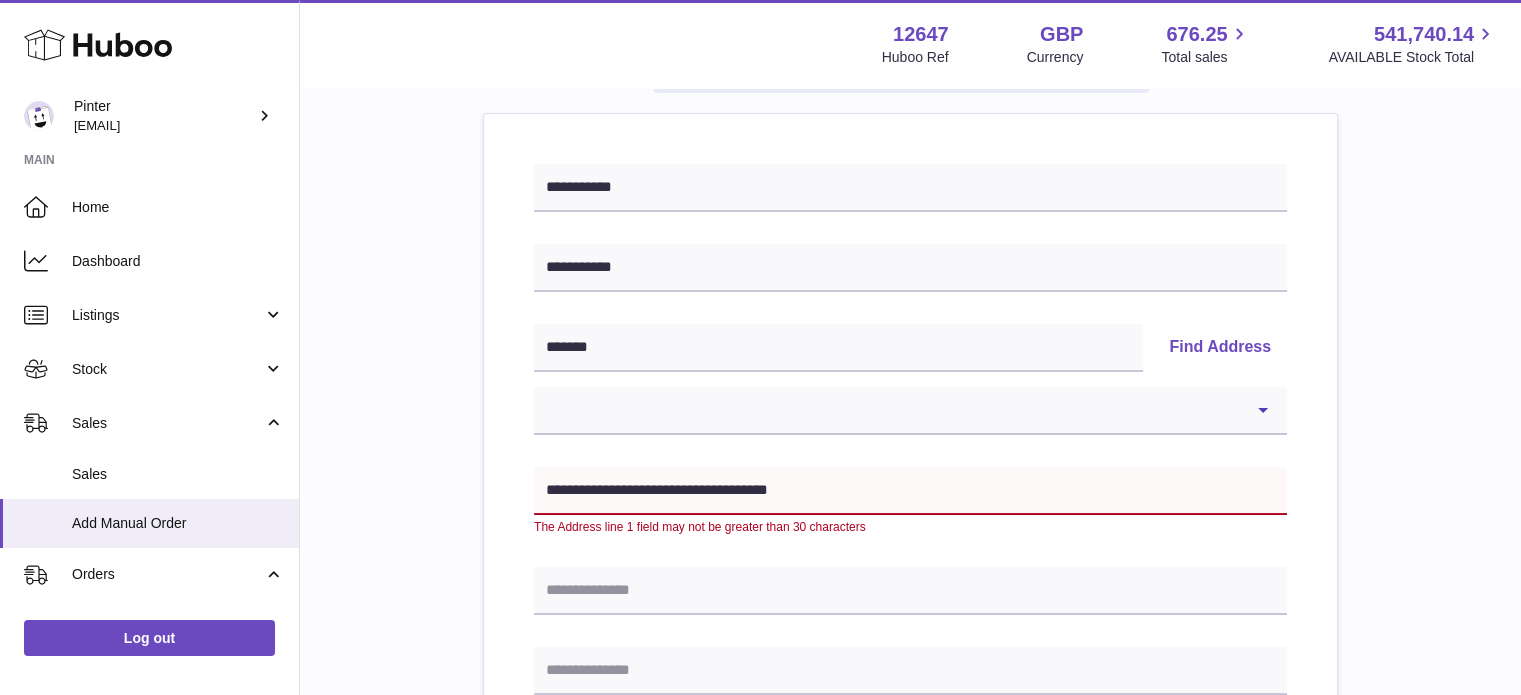 scroll, scrollTop: 300, scrollLeft: 0, axis: vertical 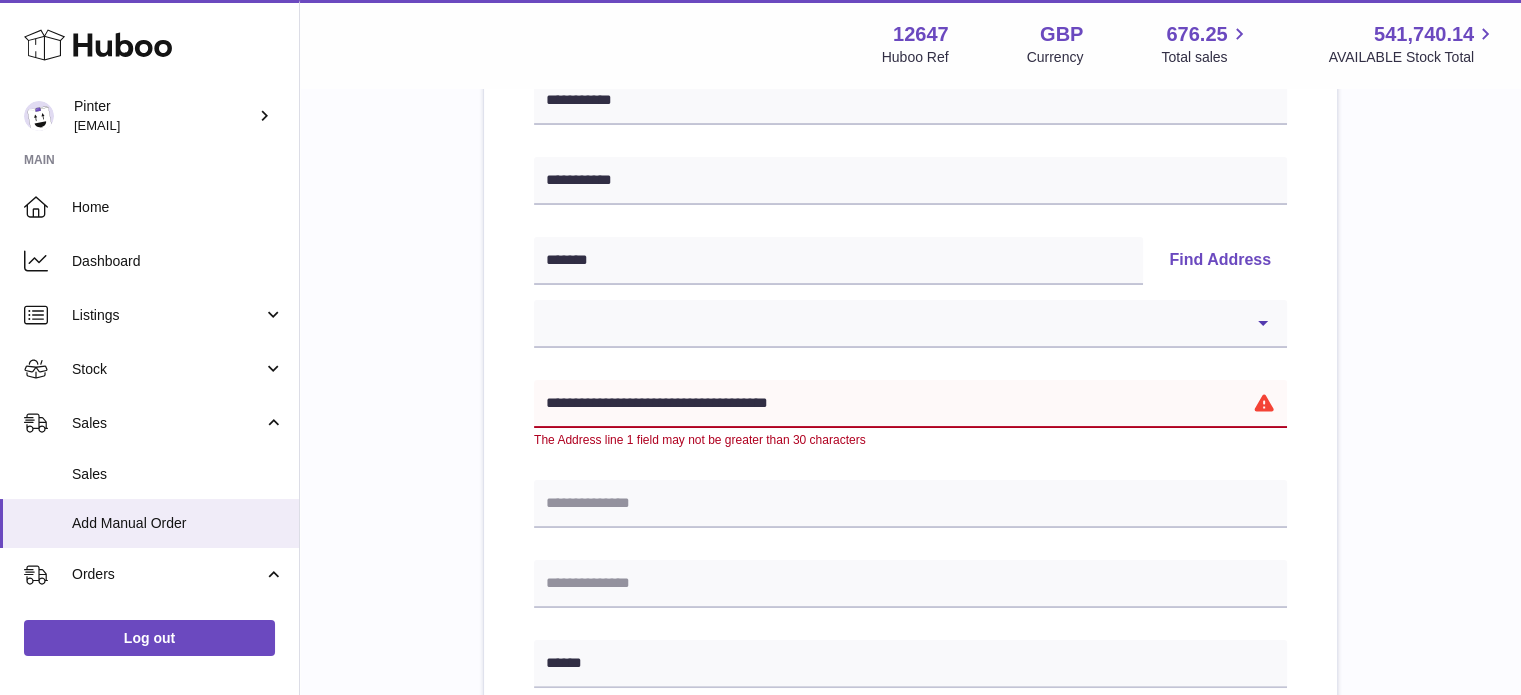 drag, startPoint x: 850, startPoint y: 407, endPoint x: 704, endPoint y: 406, distance: 146.00342 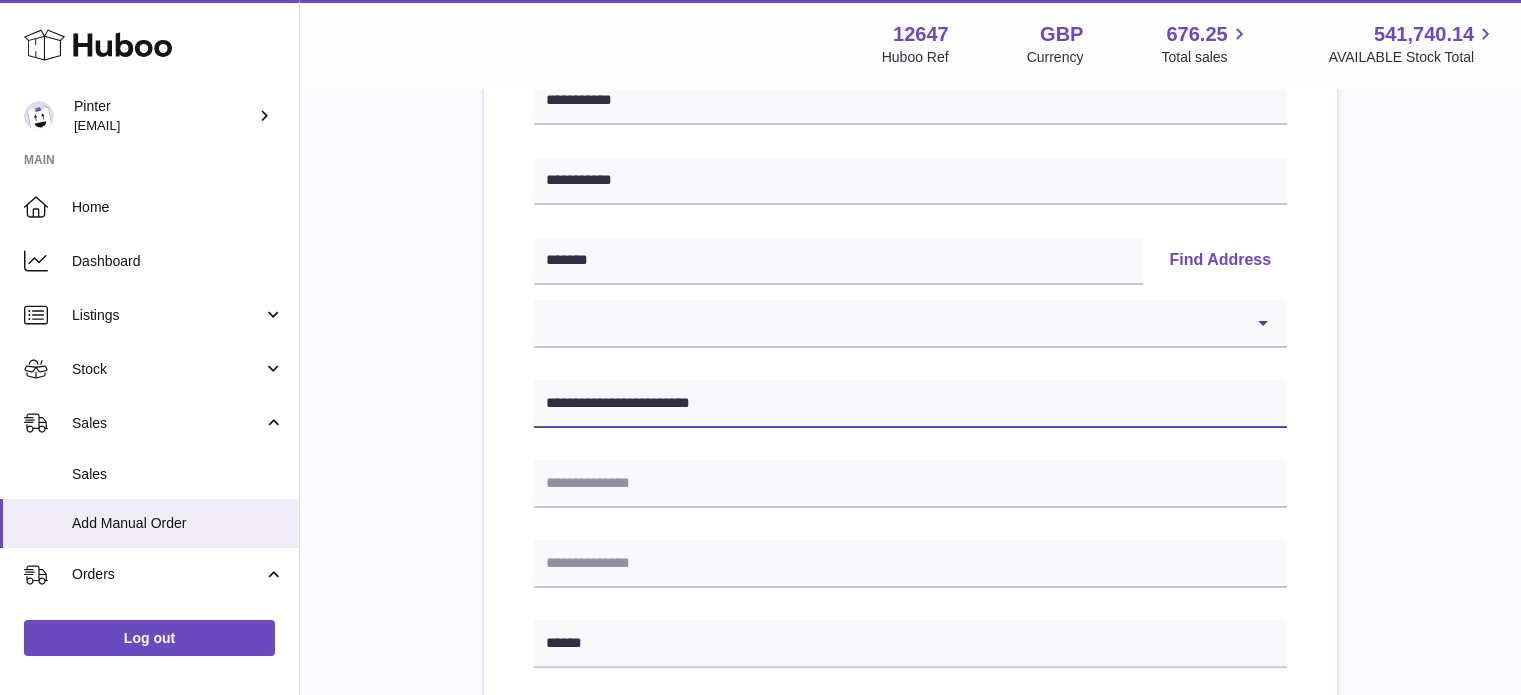 type on "**********" 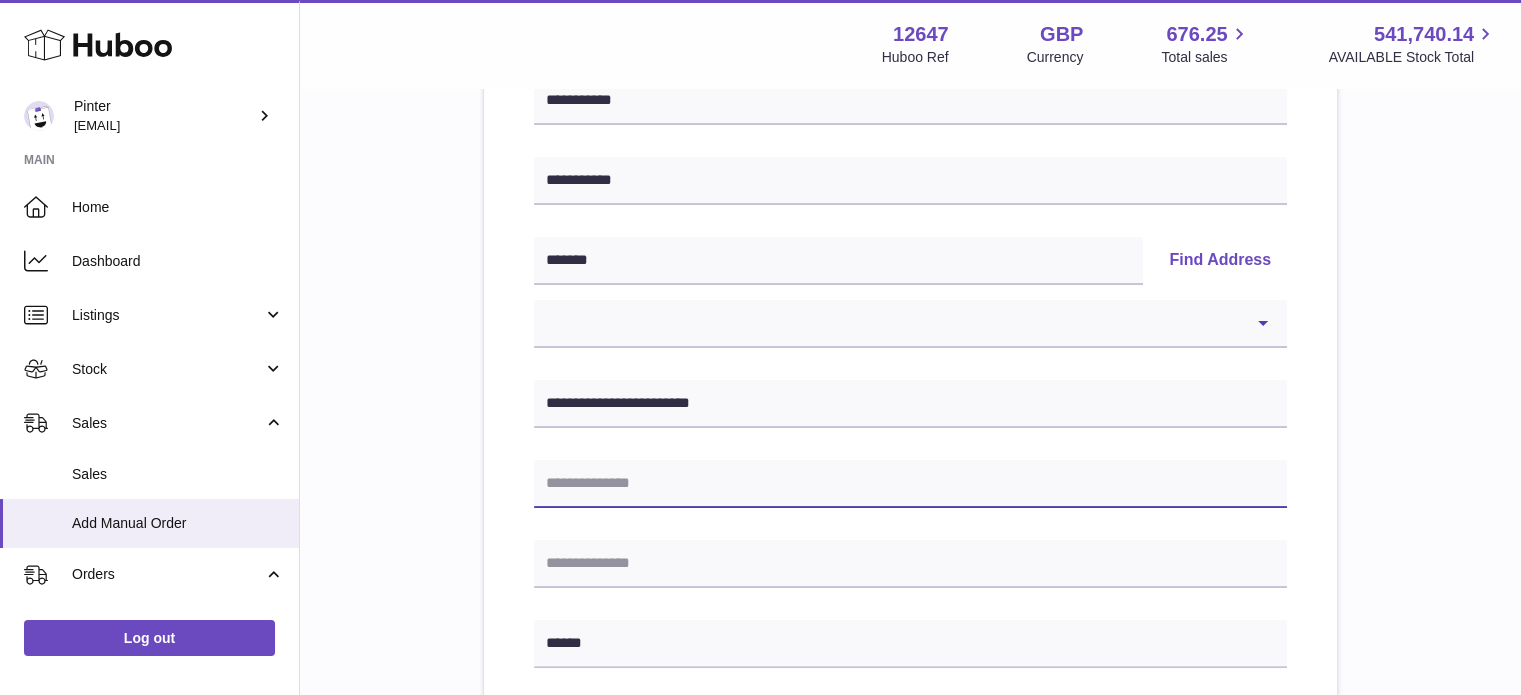 click at bounding box center [910, 484] 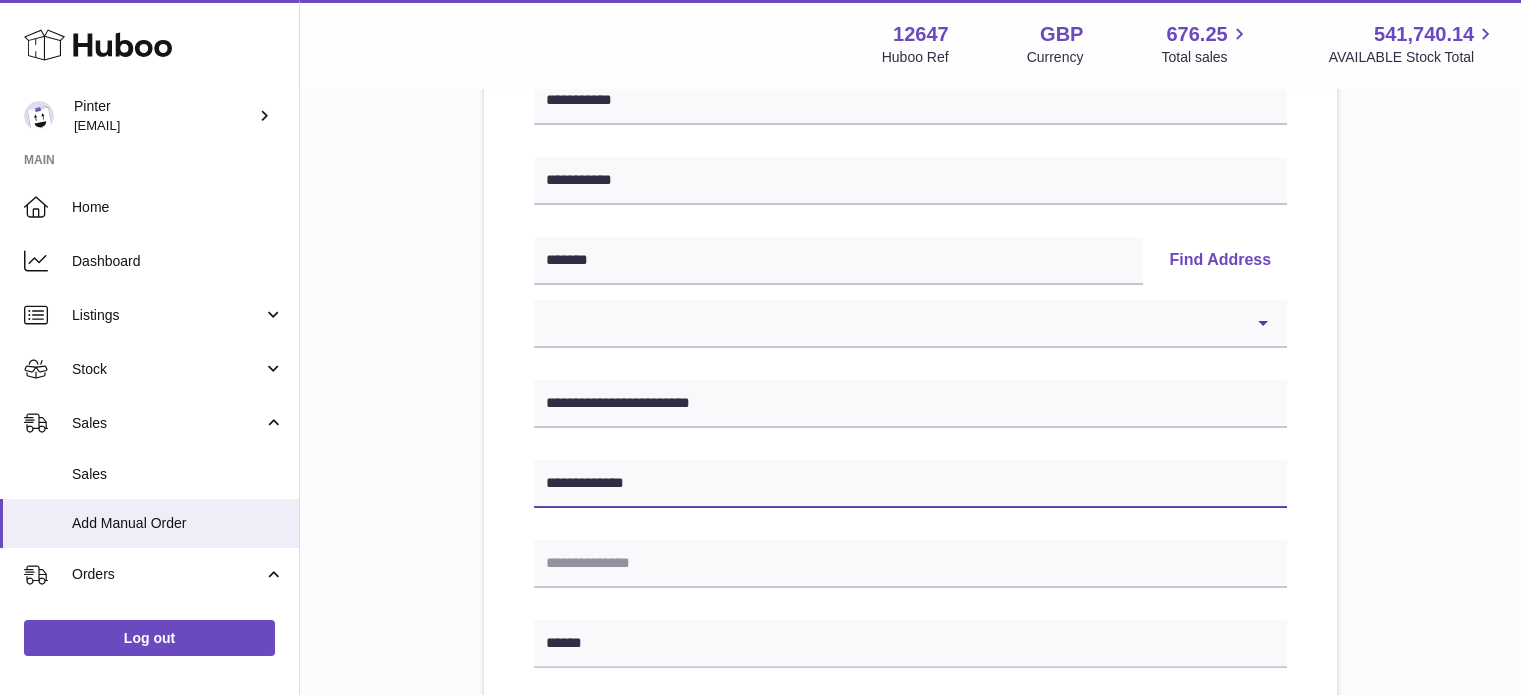 type on "**********" 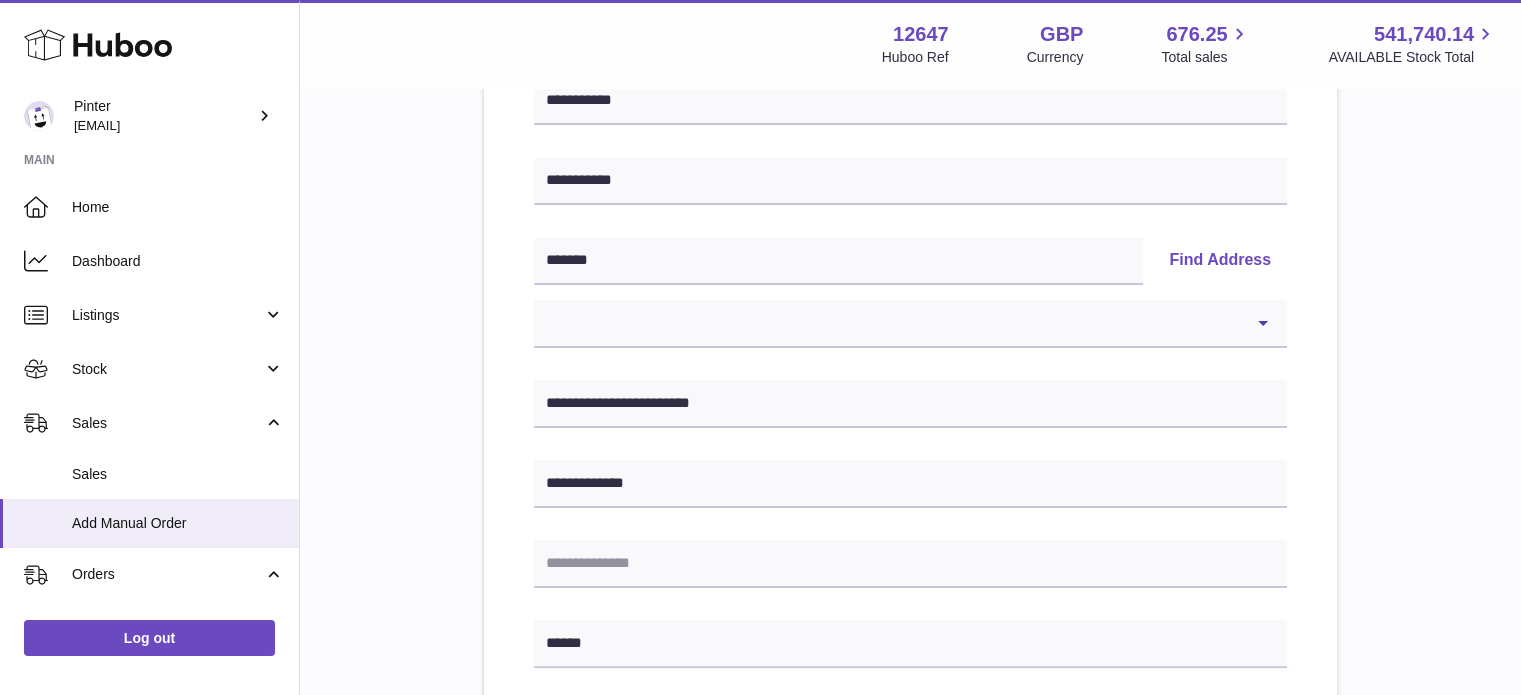 click on "**********" at bounding box center [910, 625] 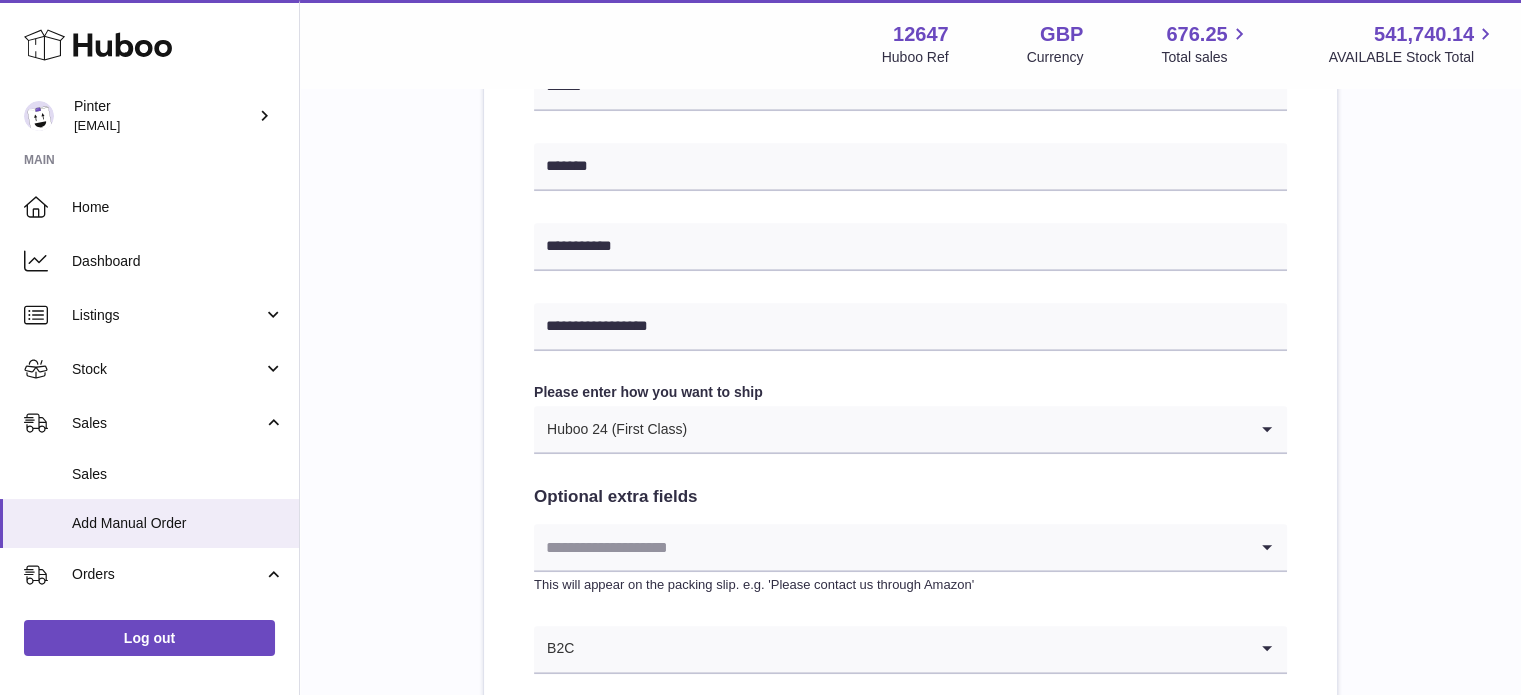 scroll, scrollTop: 1000, scrollLeft: 0, axis: vertical 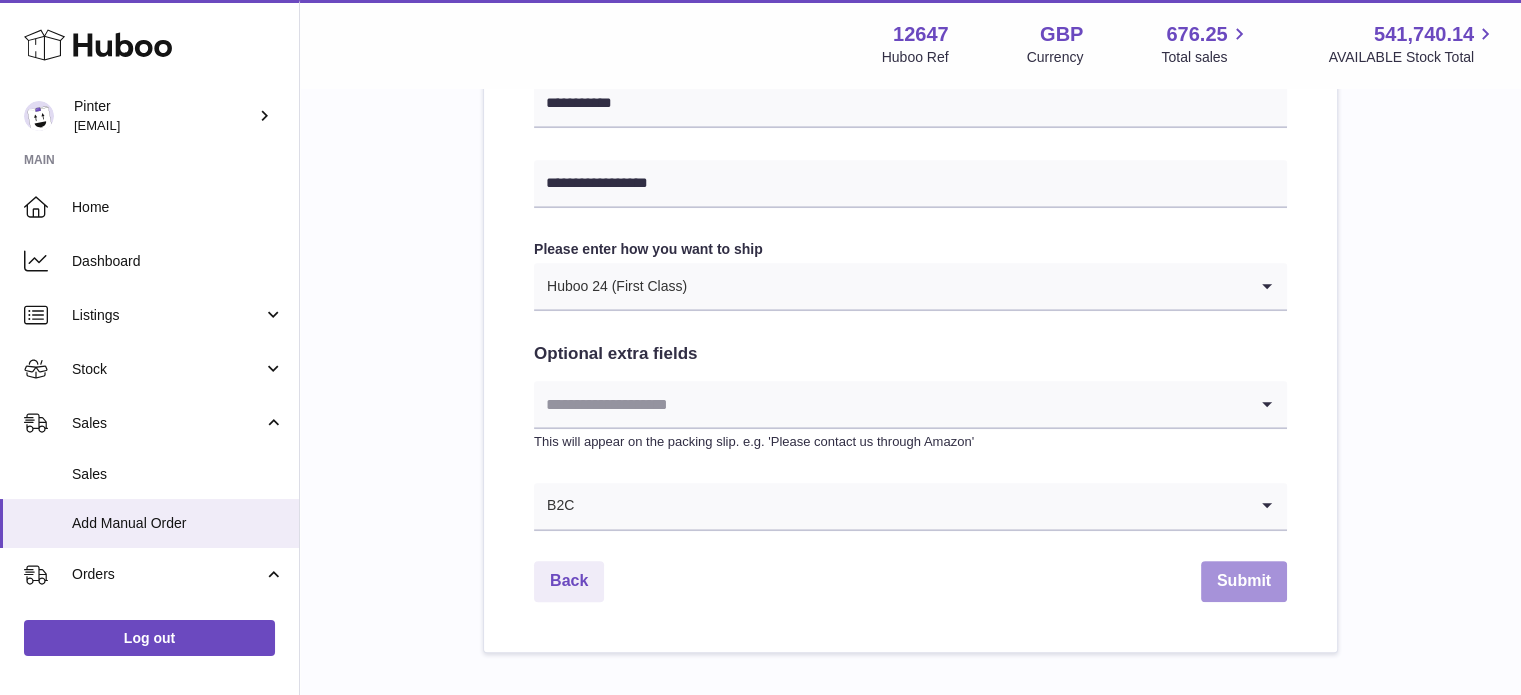 click on "Submit" at bounding box center [1244, 581] 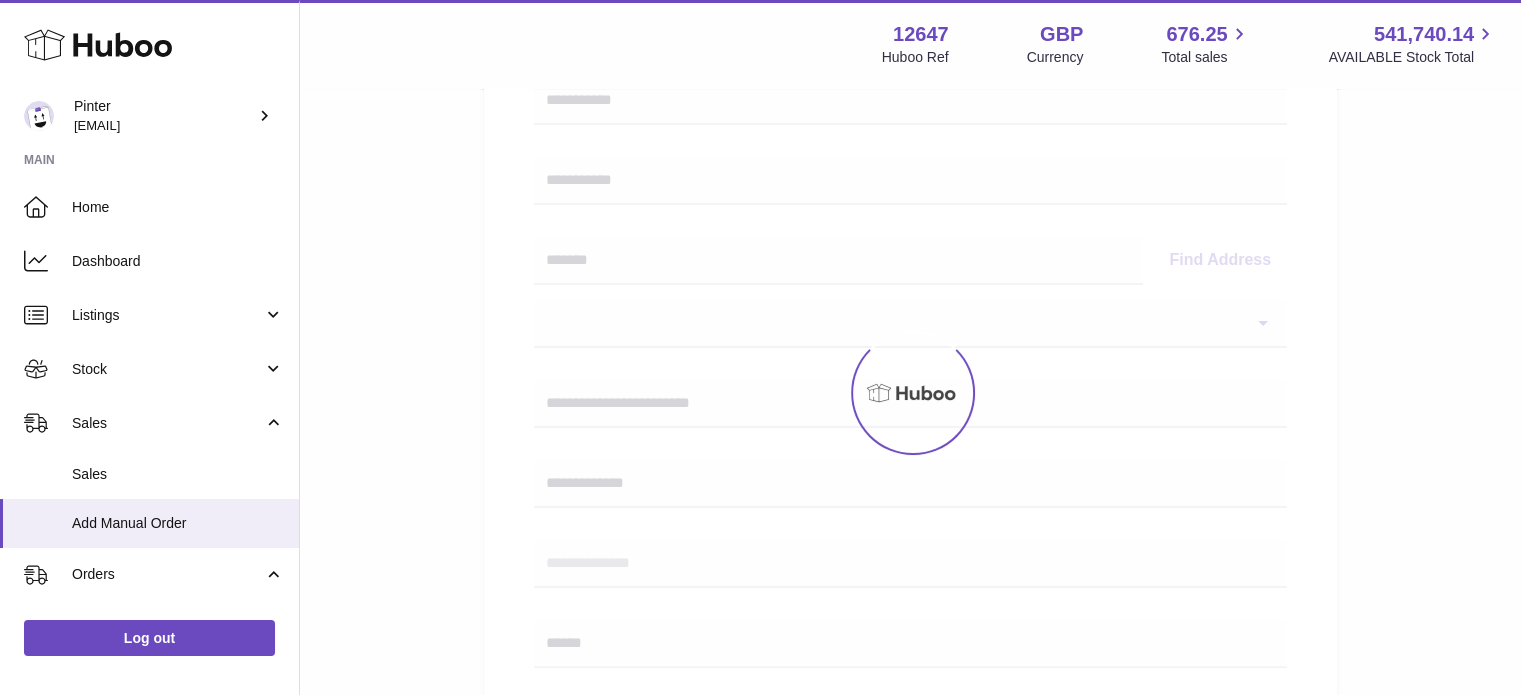 scroll, scrollTop: 0, scrollLeft: 0, axis: both 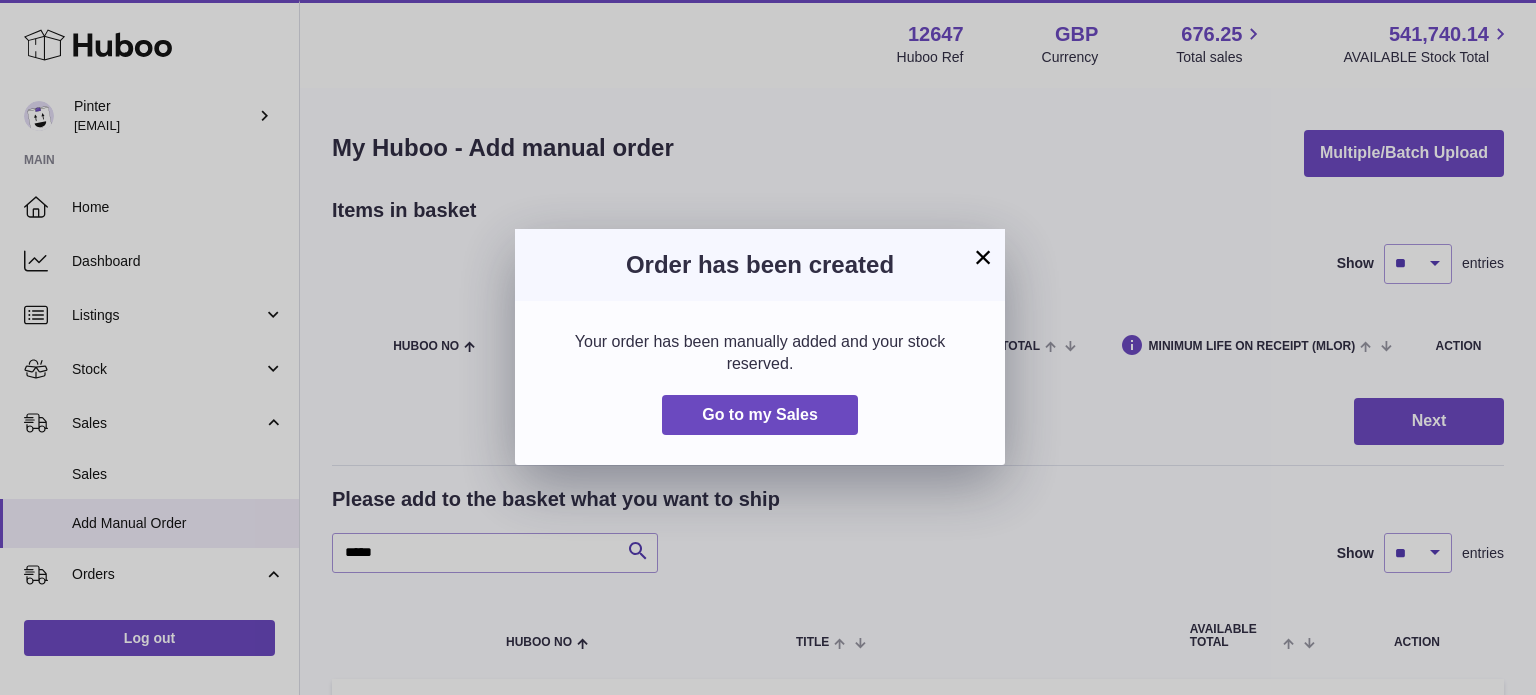 click on "×" at bounding box center (983, 257) 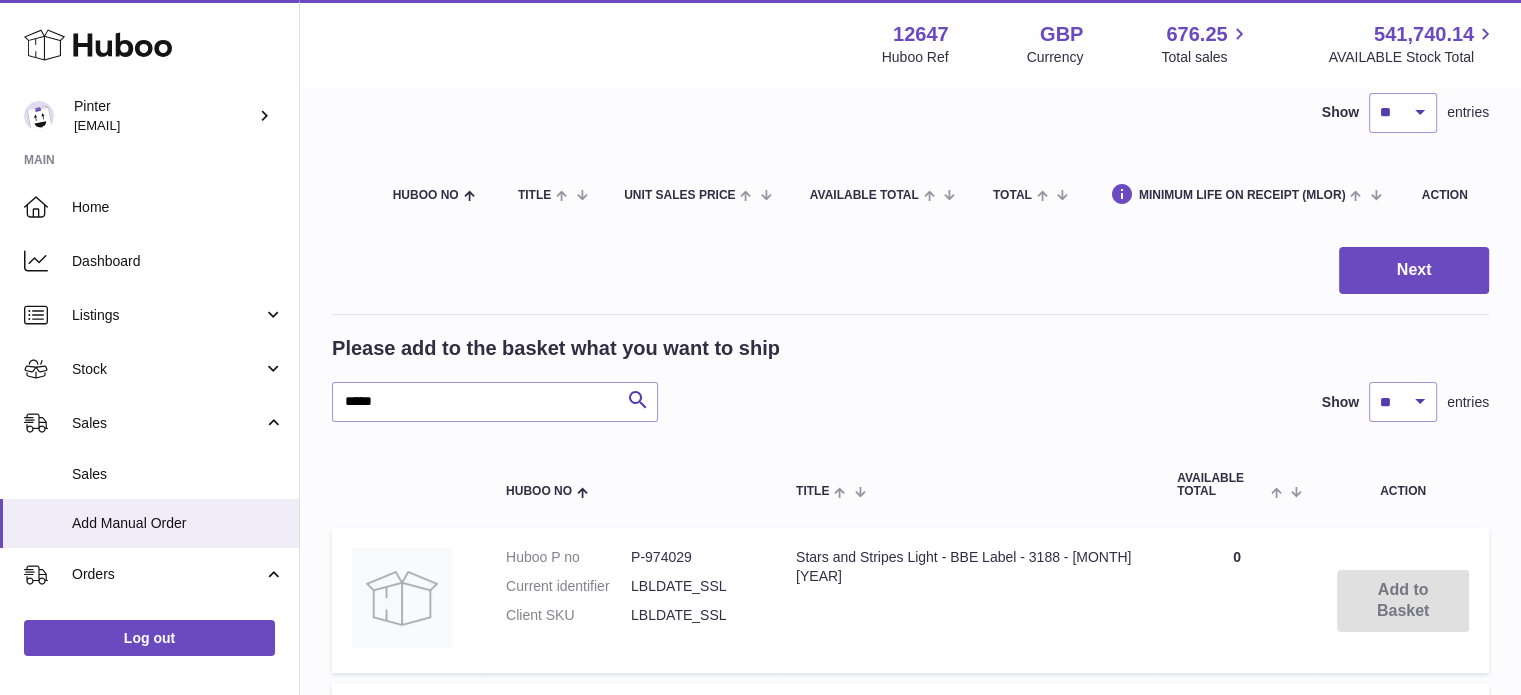 scroll, scrollTop: 0, scrollLeft: 0, axis: both 